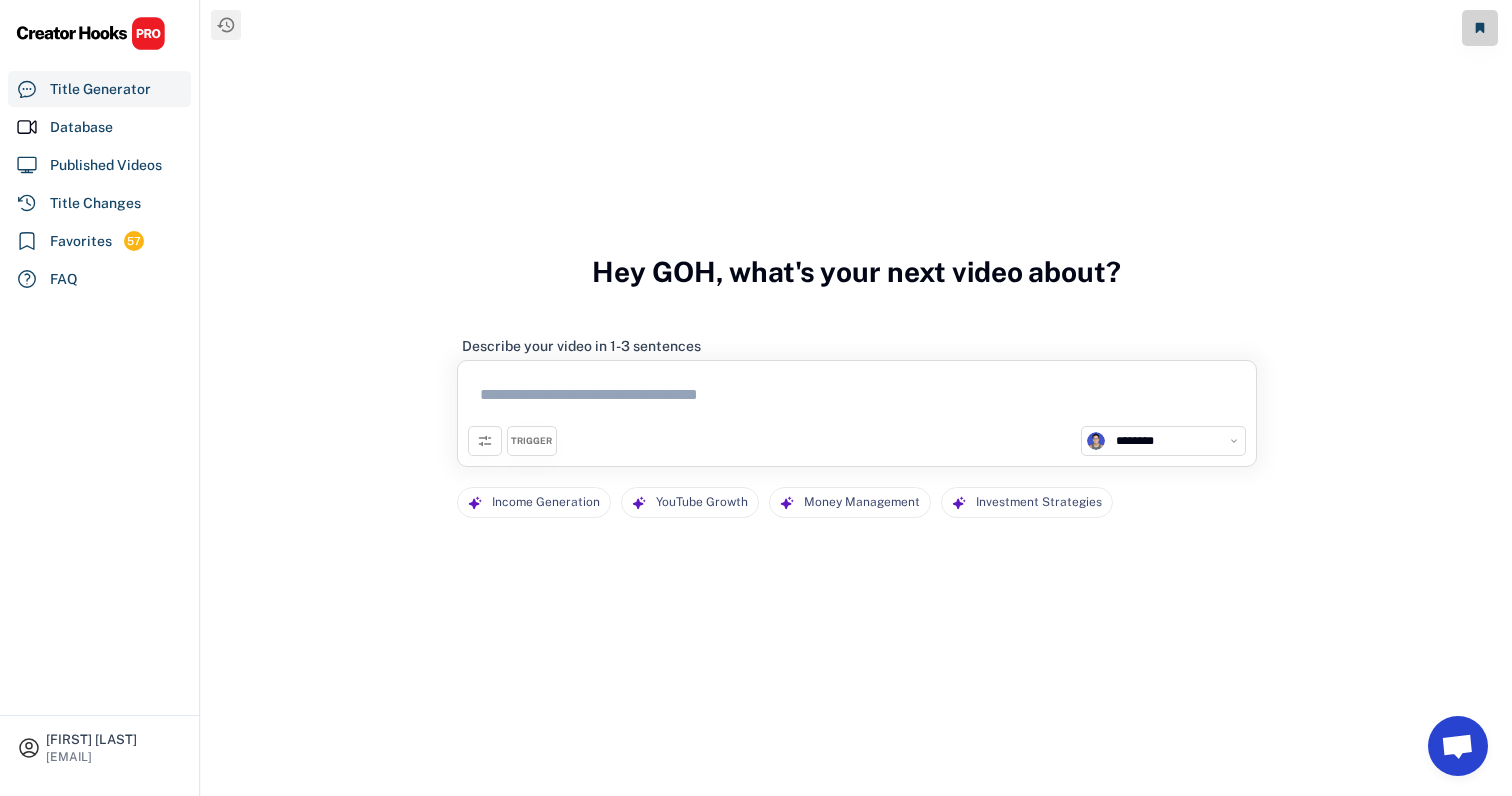 select on "**********" 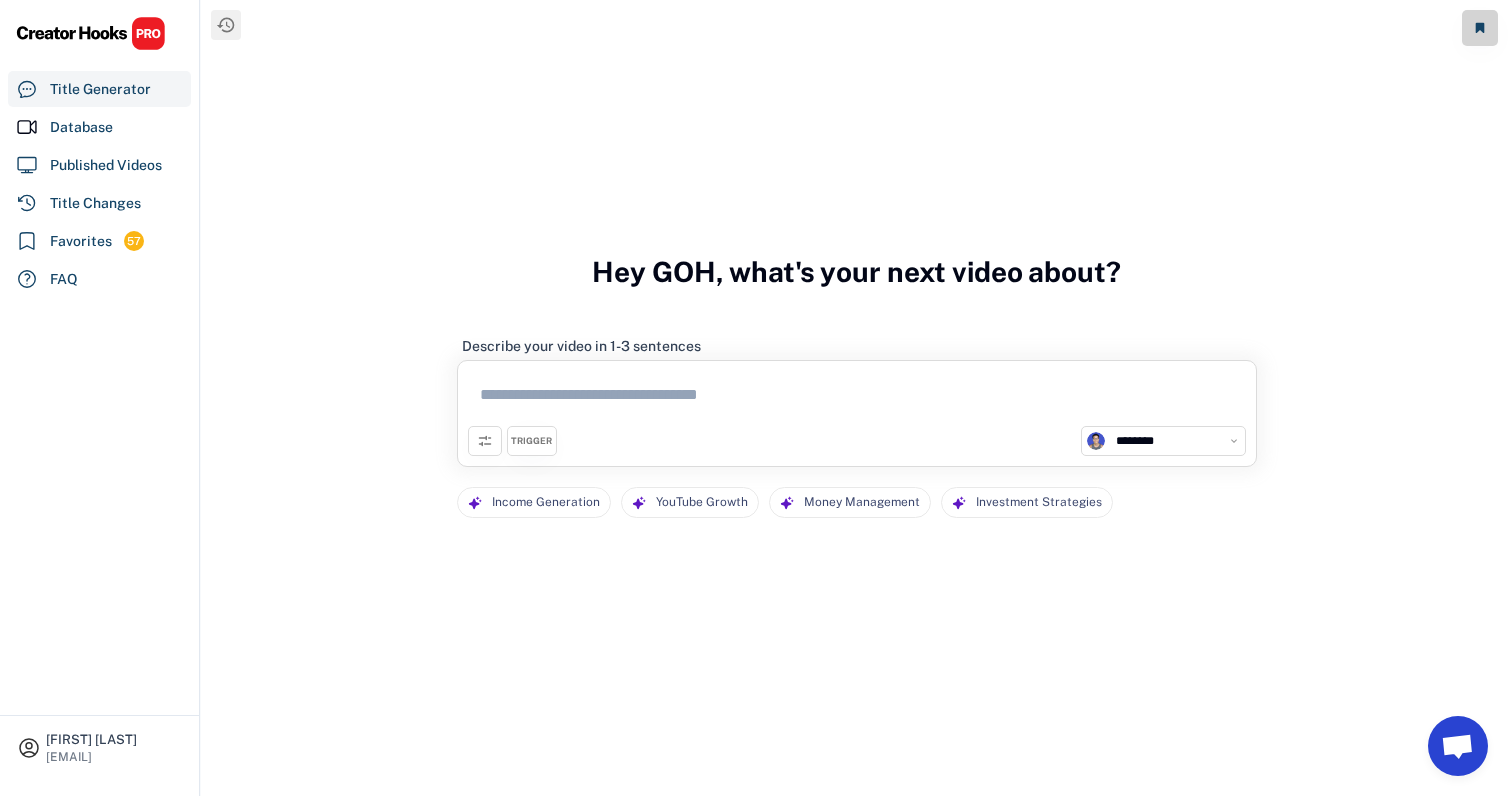 click at bounding box center (857, 398) 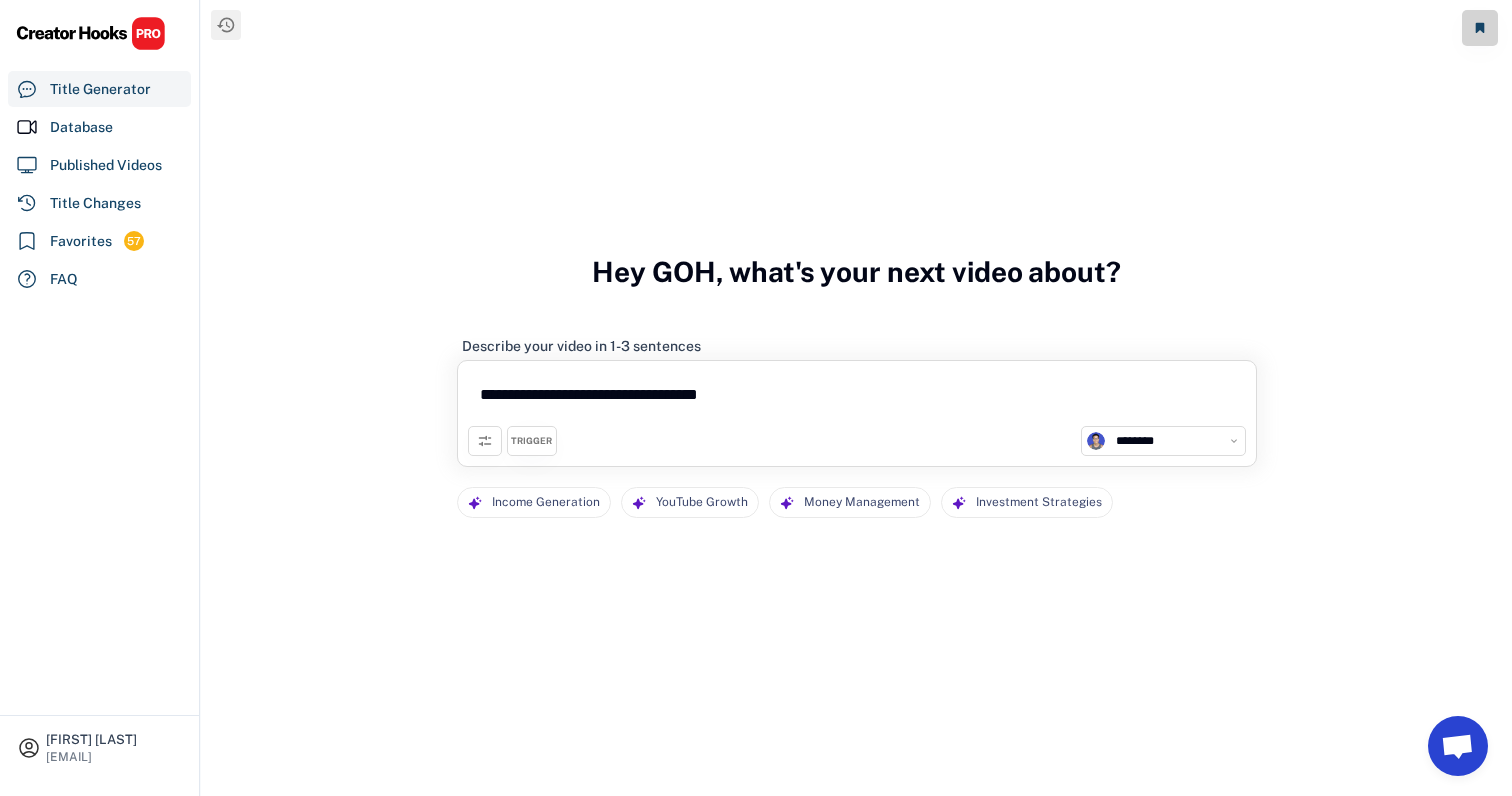 type on "**********" 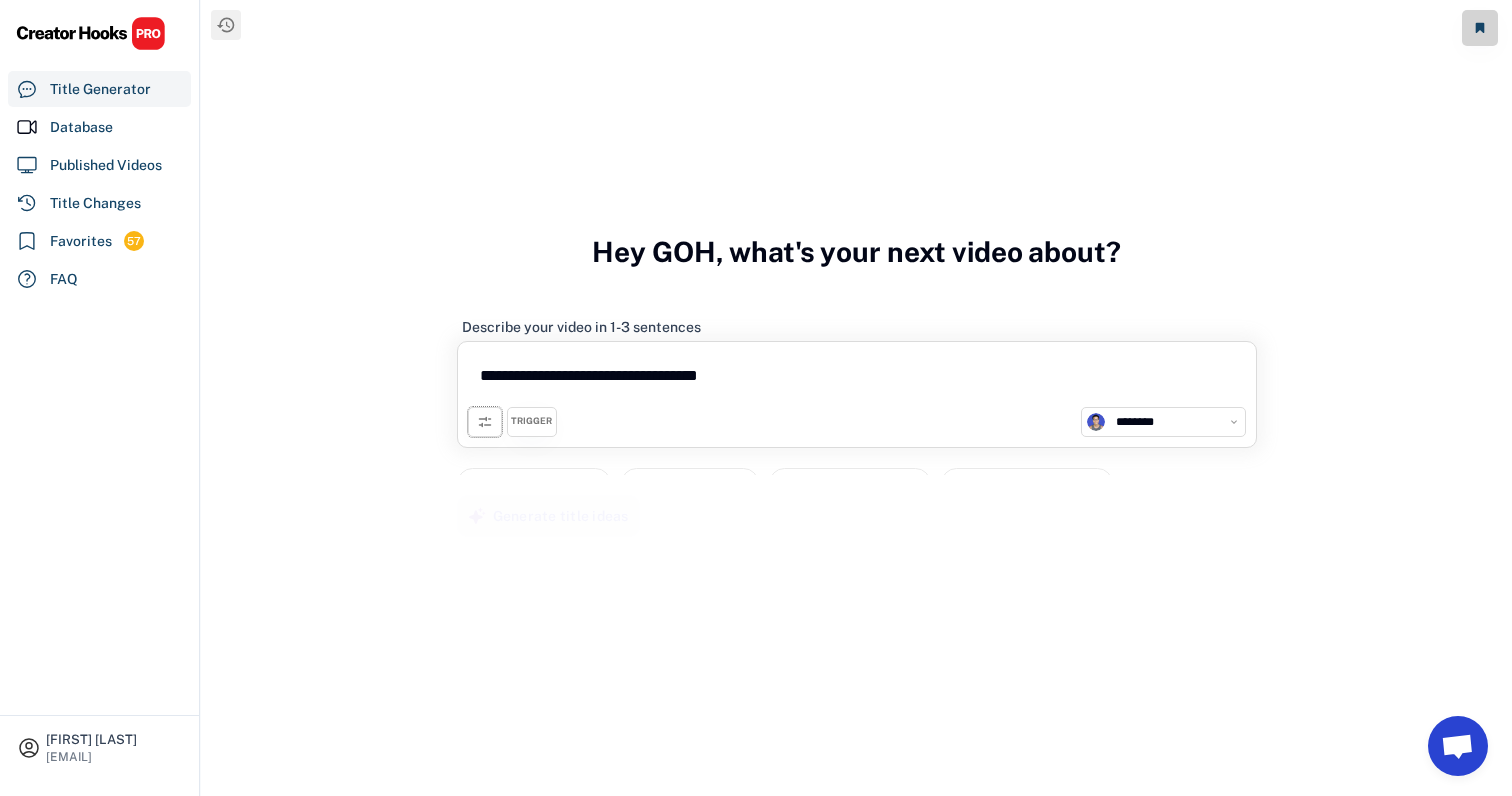 click at bounding box center (485, 422) 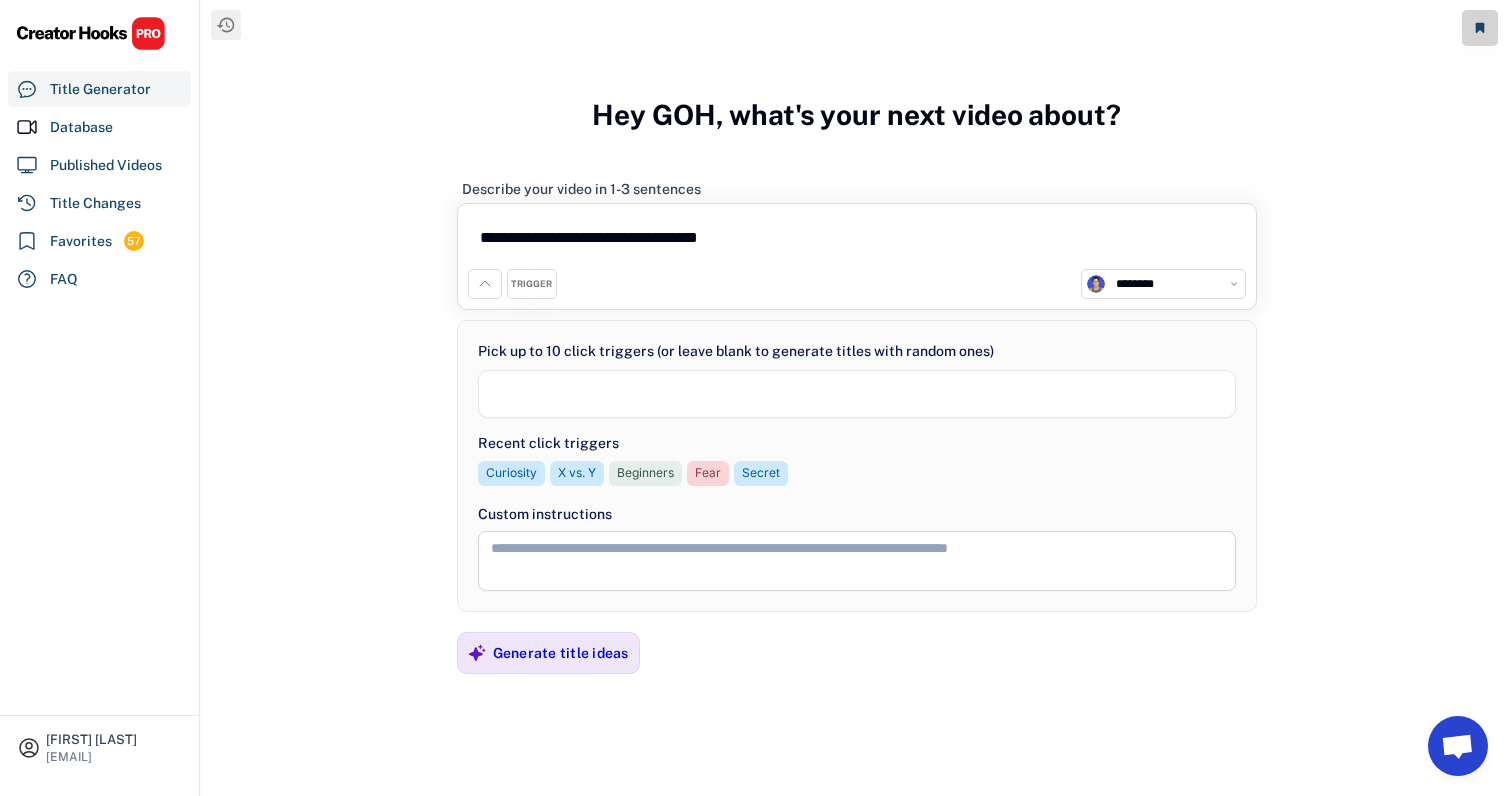 click at bounding box center (857, 394) 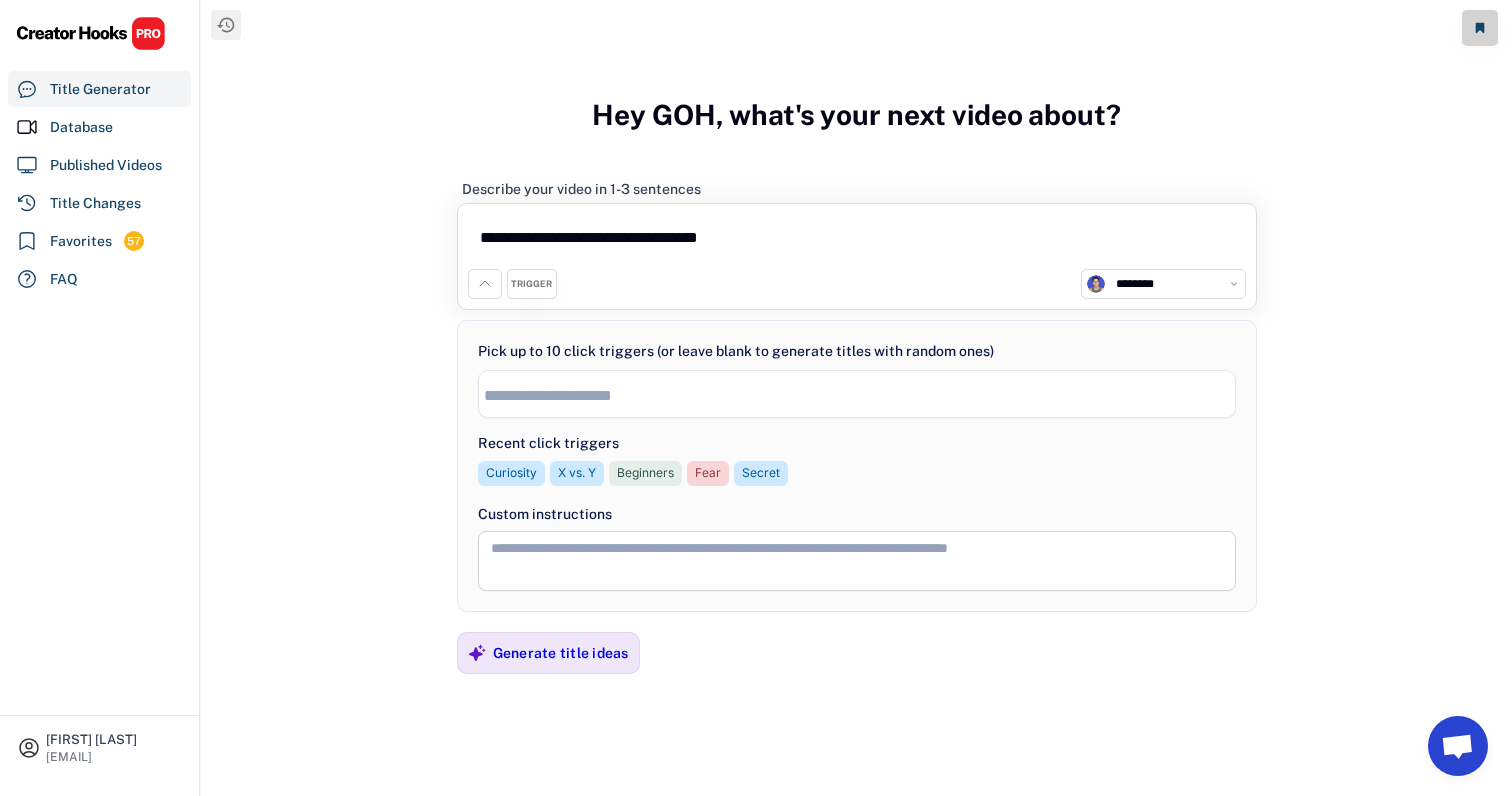 click on "**********" at bounding box center (857, 394) 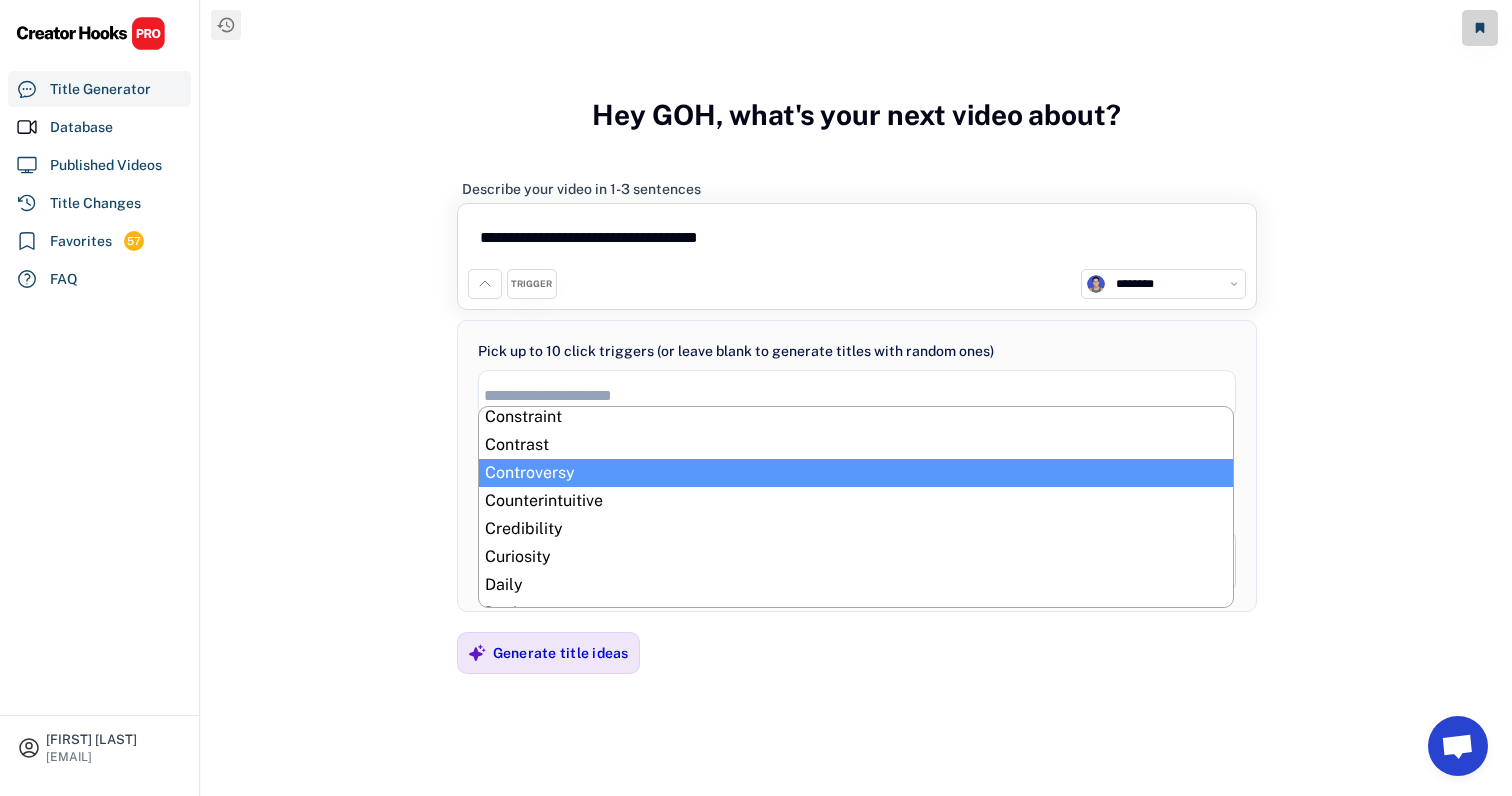 scroll, scrollTop: 225, scrollLeft: 0, axis: vertical 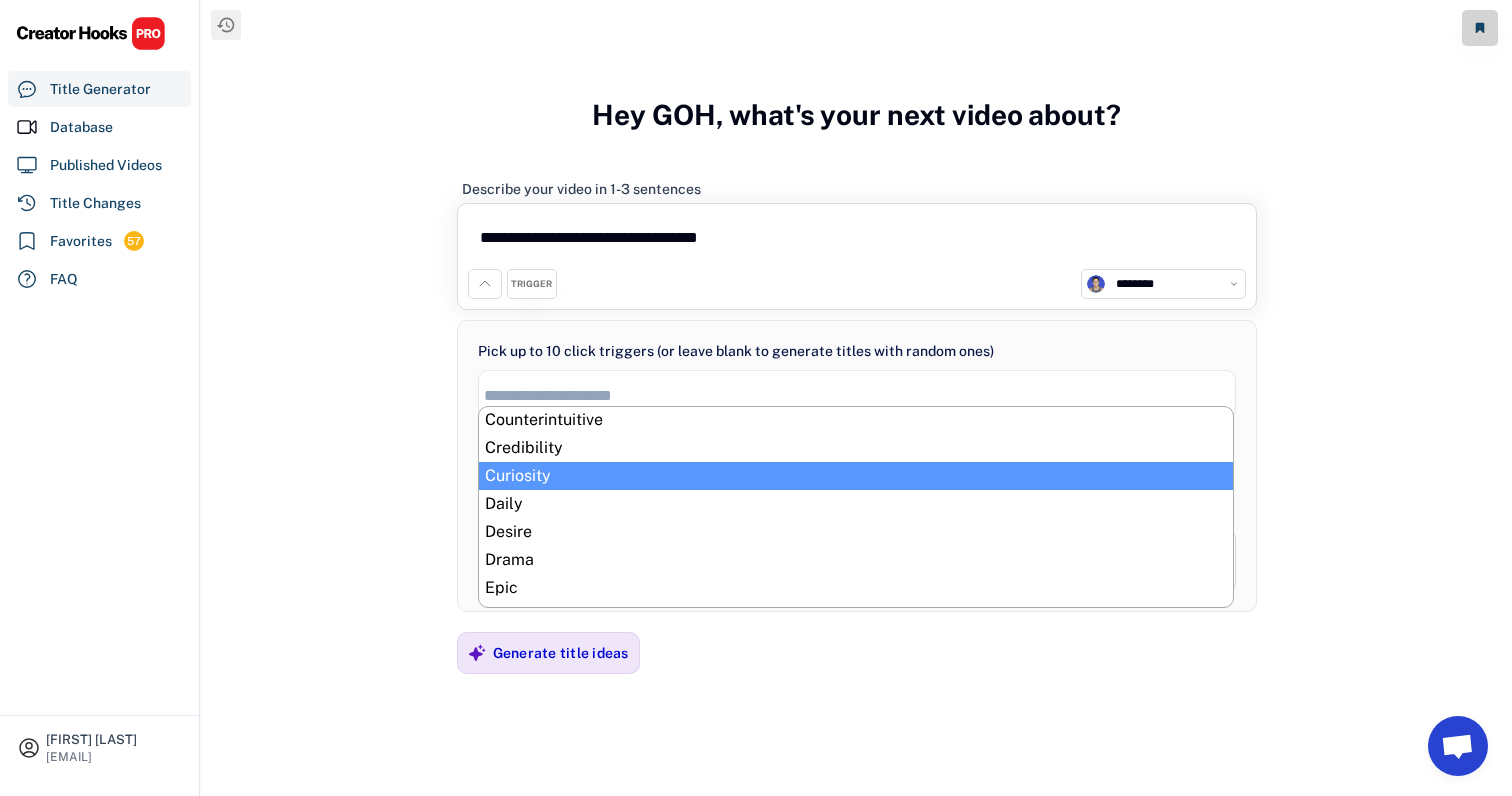 select on "**********" 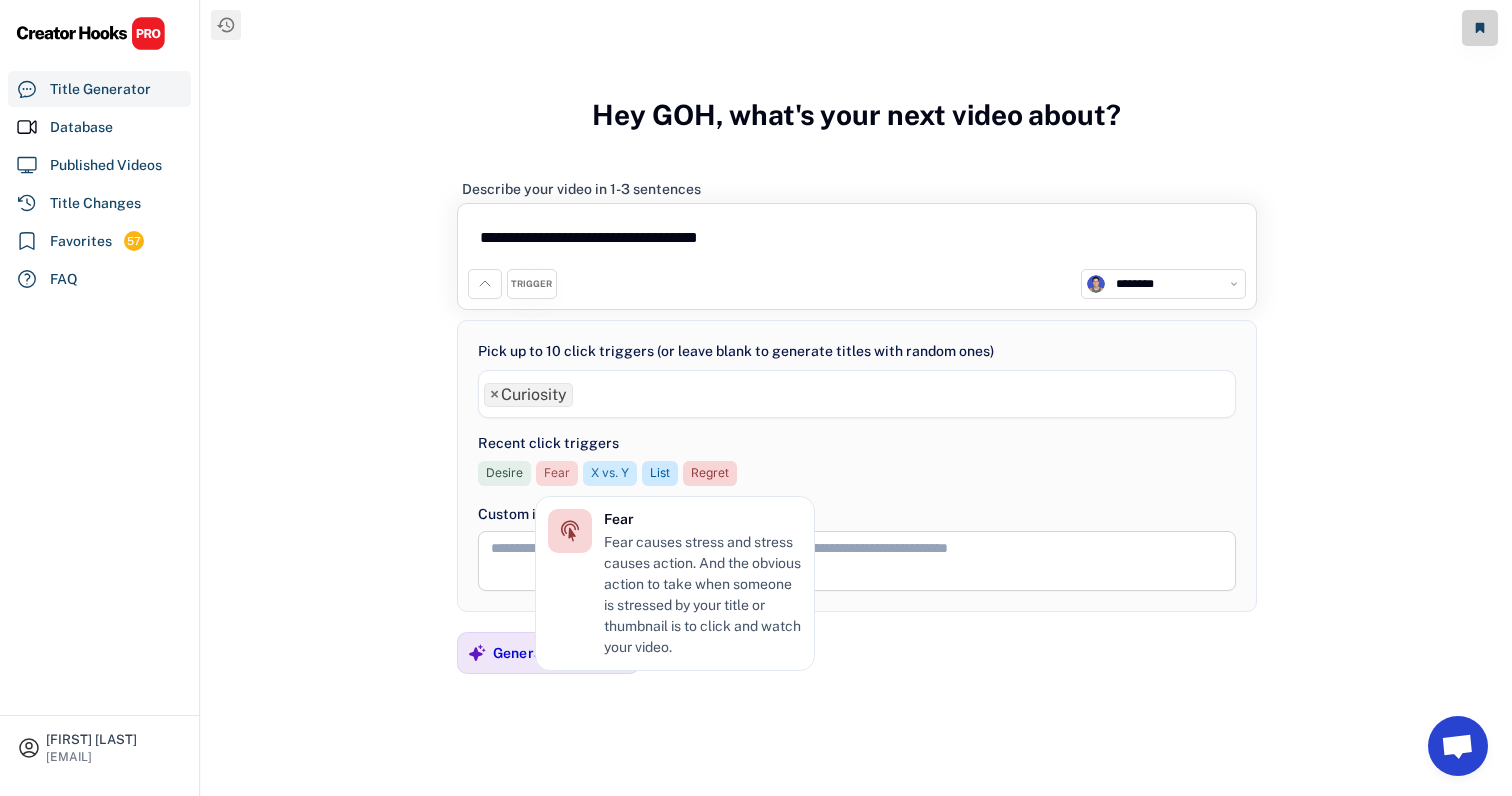 scroll, scrollTop: 170, scrollLeft: 0, axis: vertical 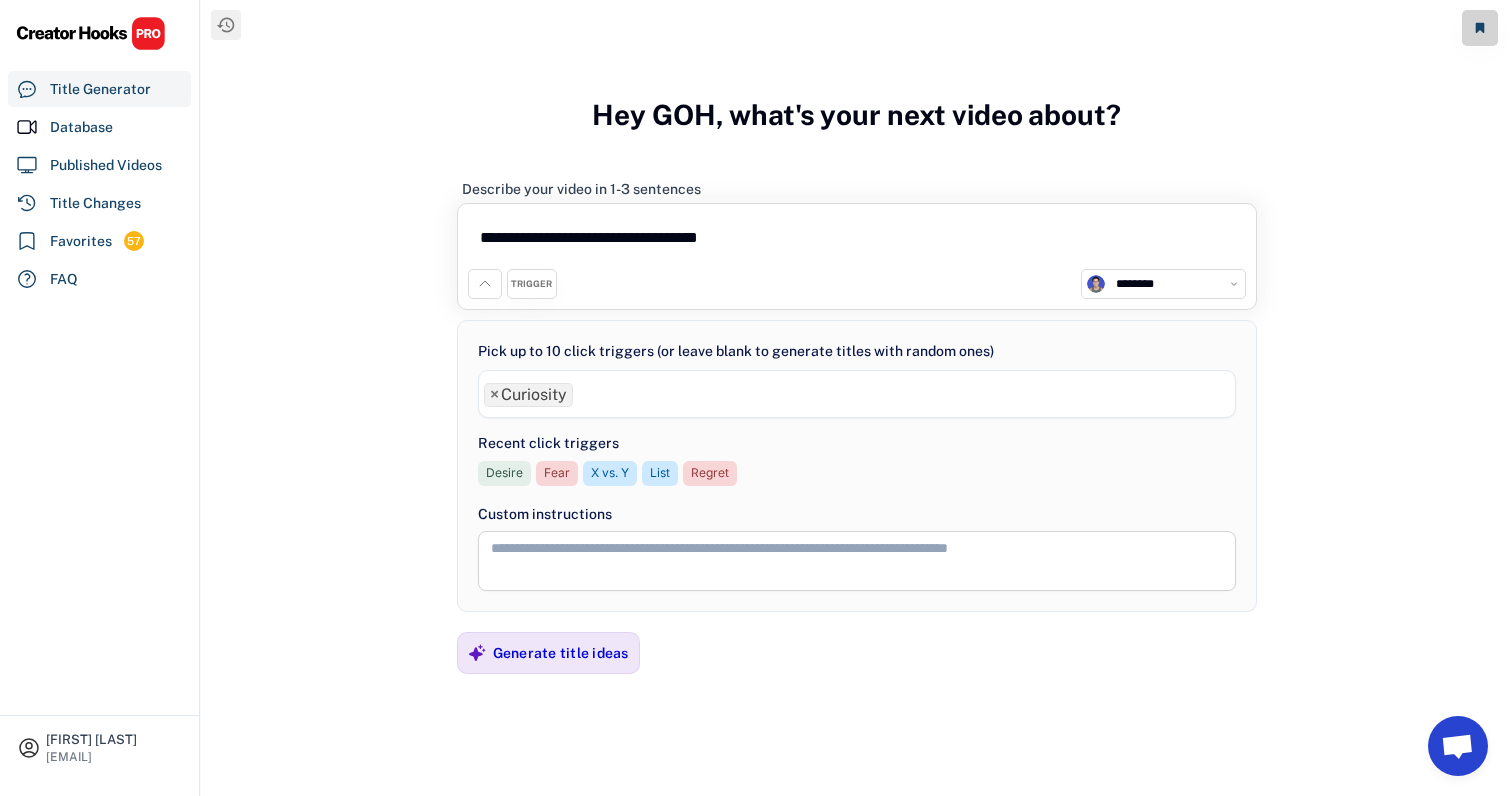 click at bounding box center [857, 561] 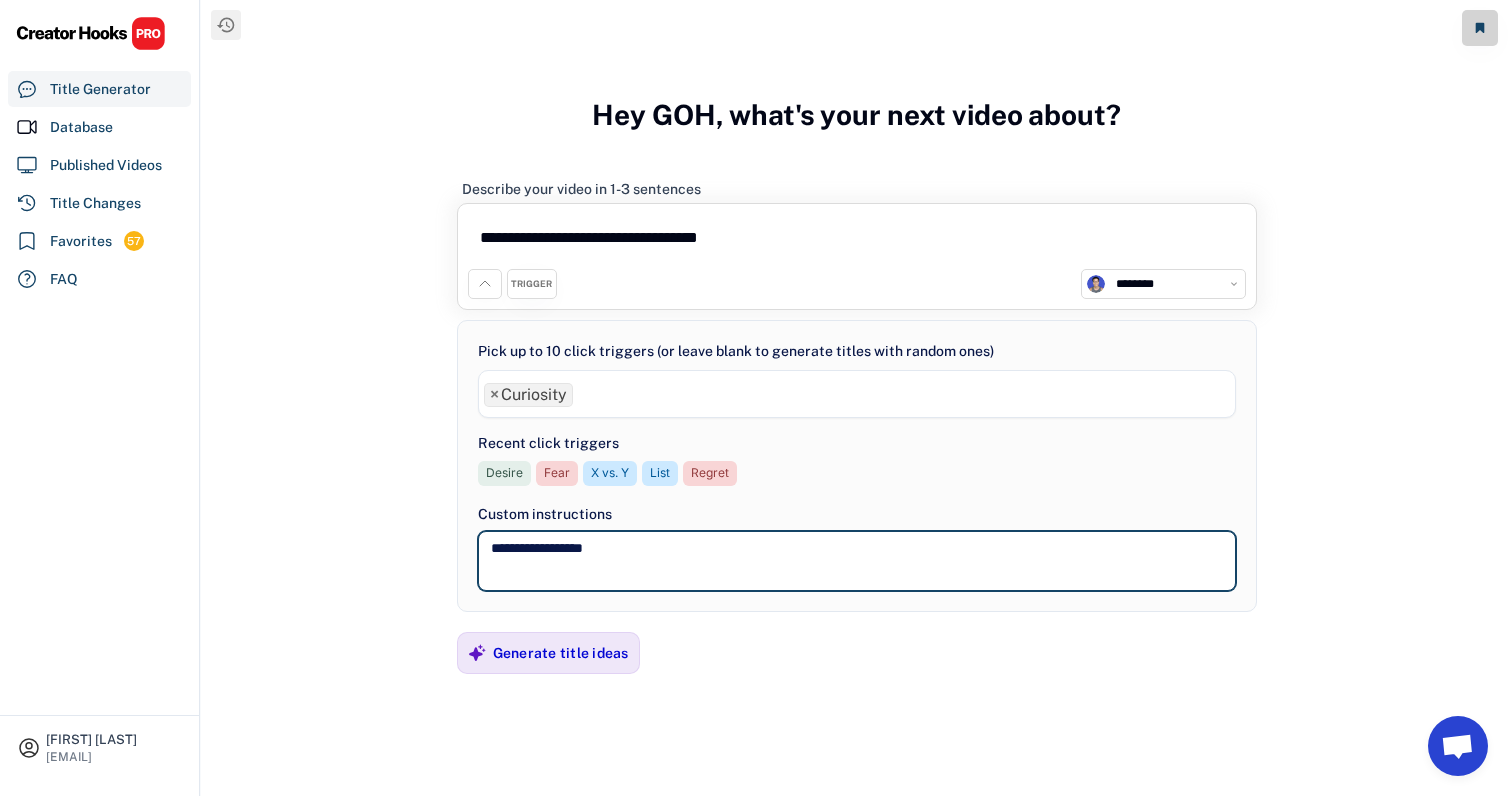 type on "**********" 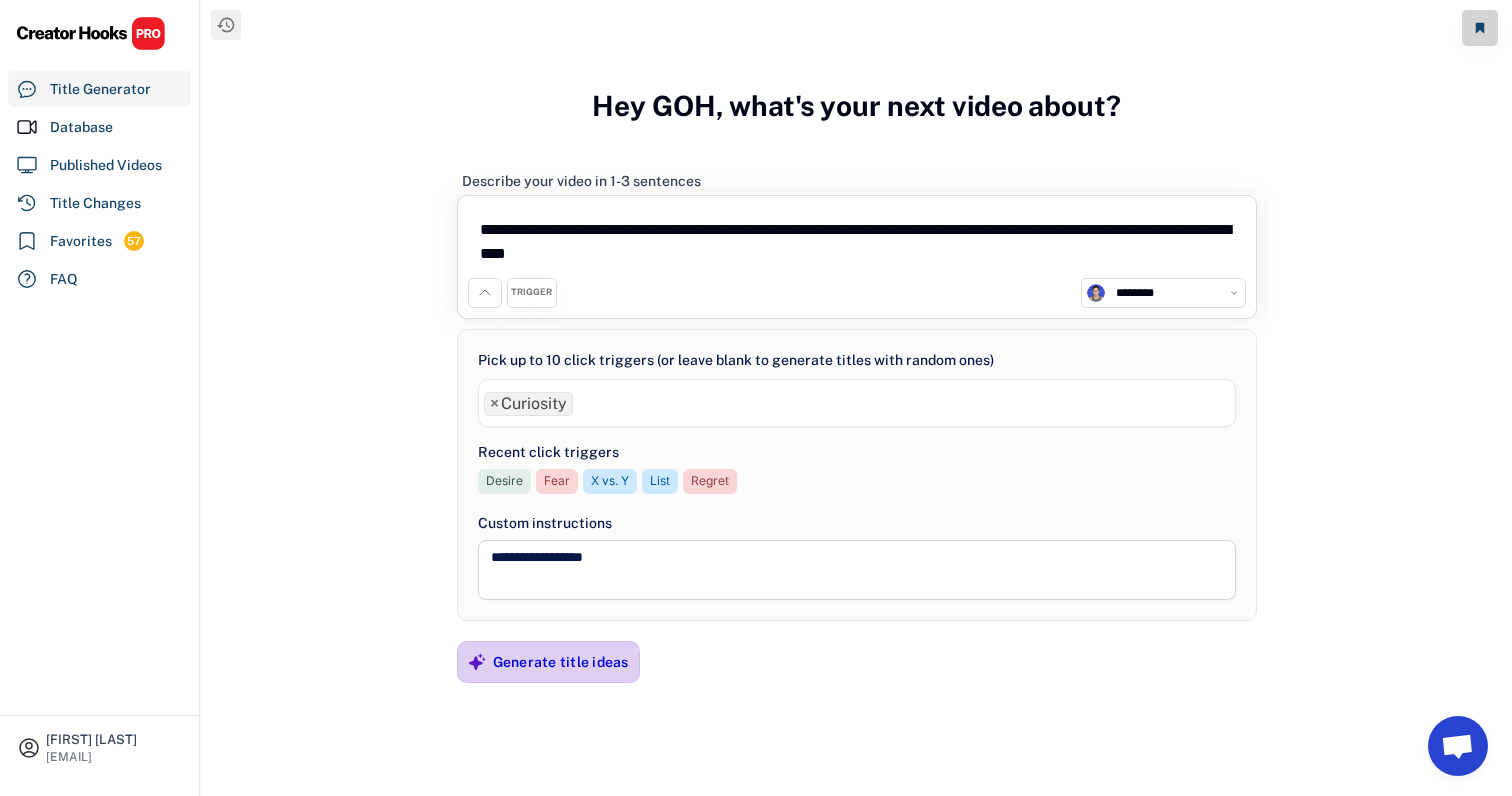 type on "**********" 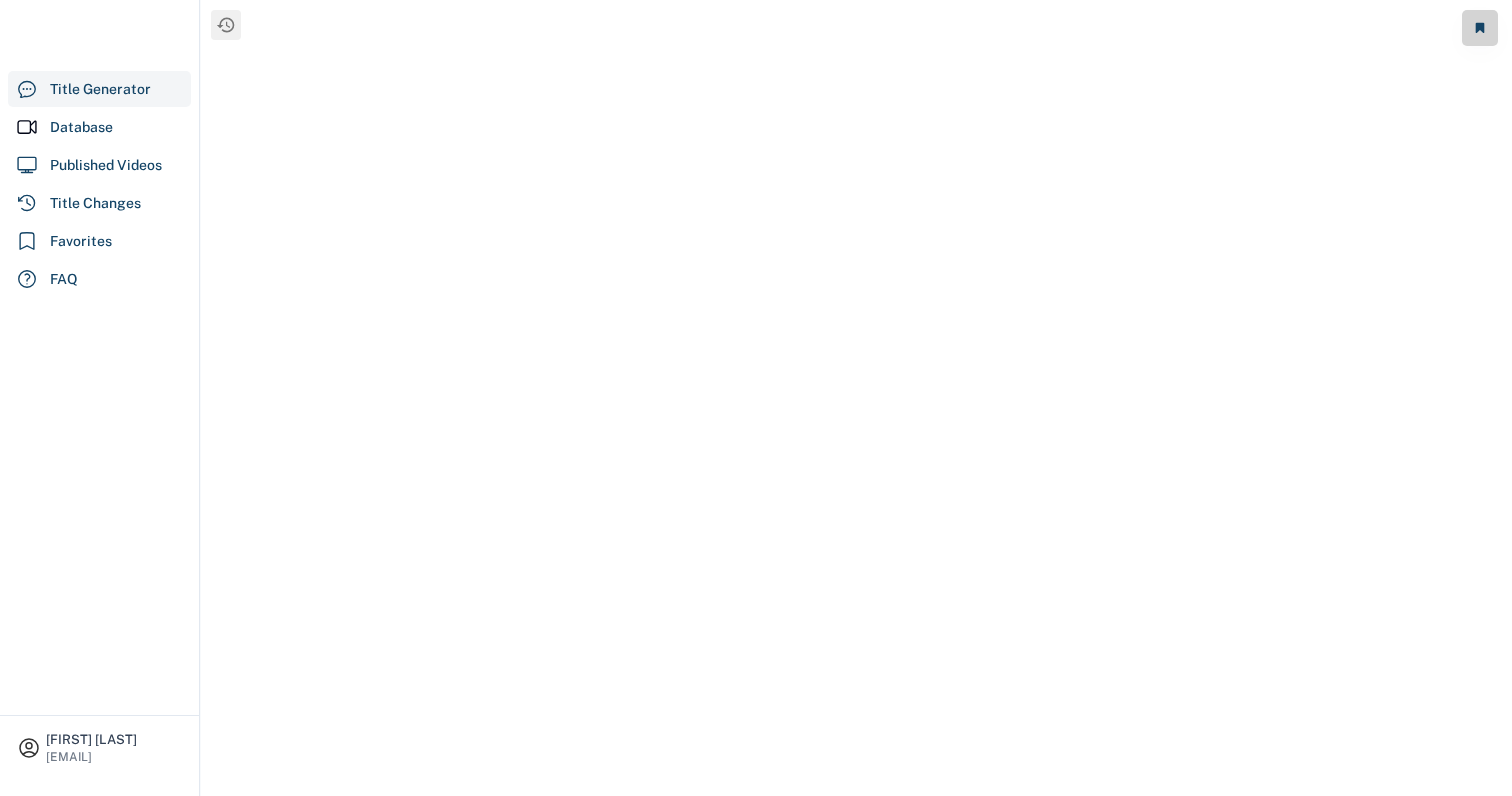 scroll, scrollTop: 0, scrollLeft: 0, axis: both 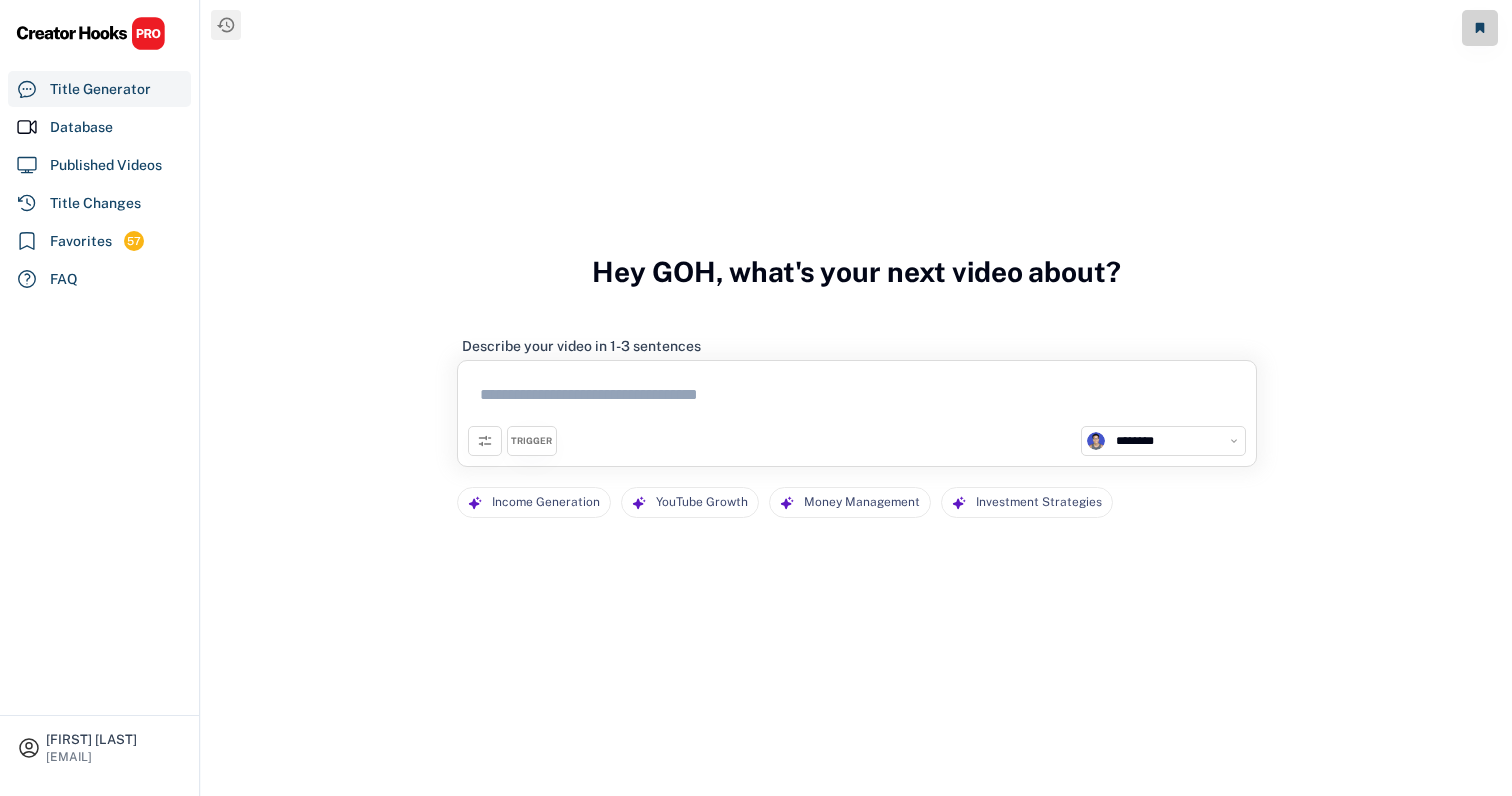 click on "**********" at bounding box center [857, 413] 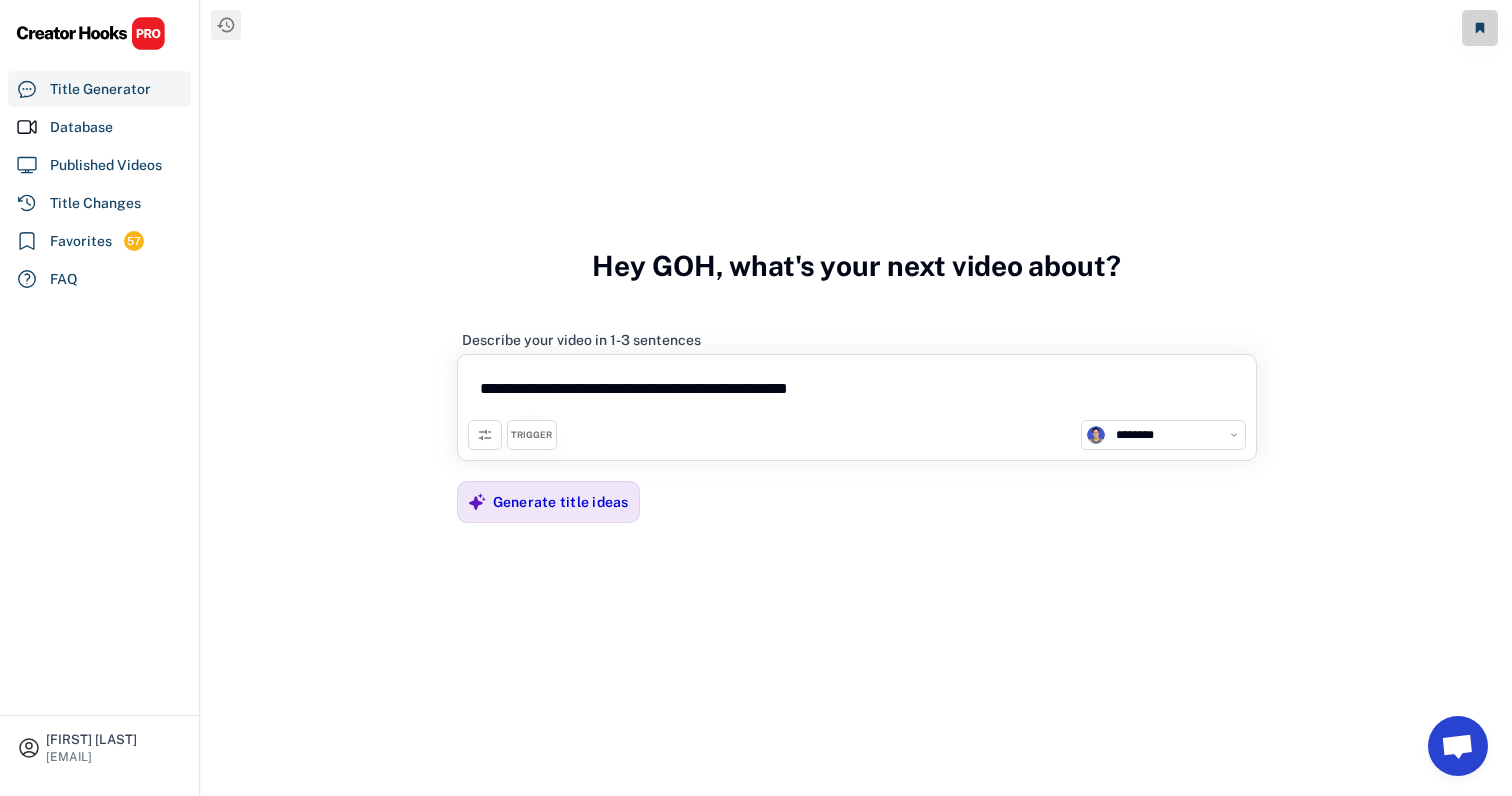 drag, startPoint x: 934, startPoint y: 370, endPoint x: 709, endPoint y: 369, distance: 225.00223 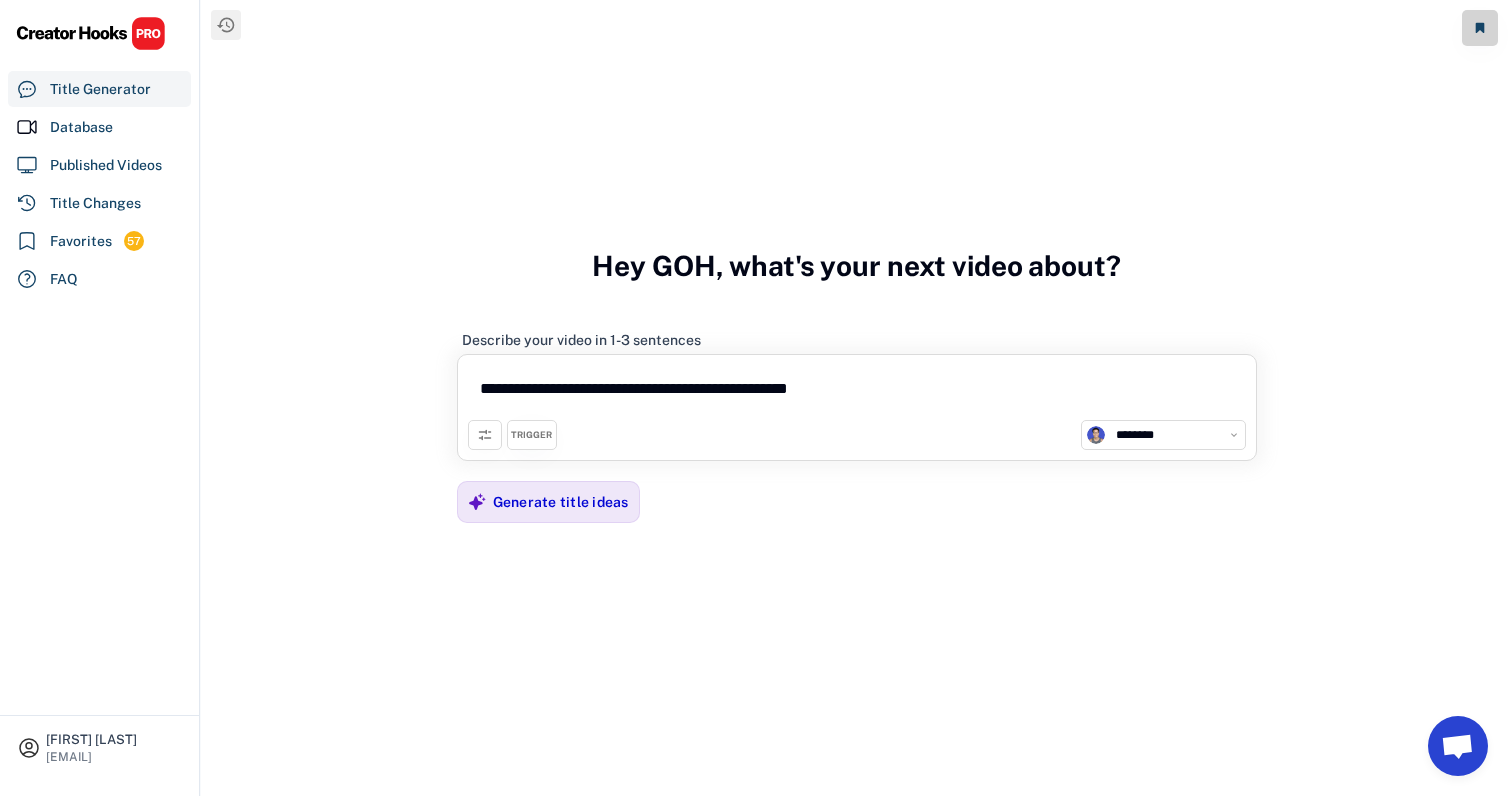 drag, startPoint x: 882, startPoint y: 382, endPoint x: 521, endPoint y: 388, distance: 361.04987 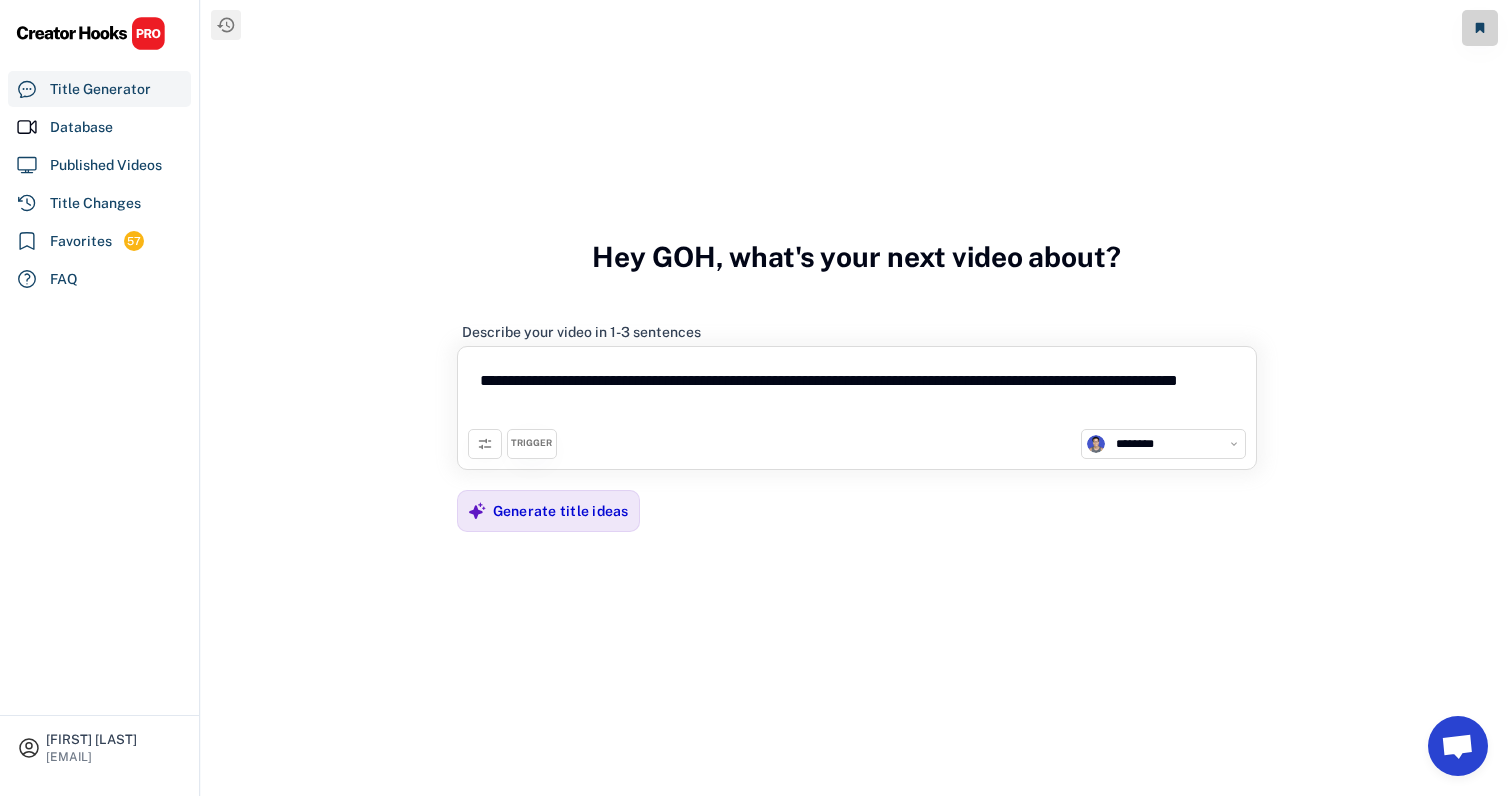 type on "**********" 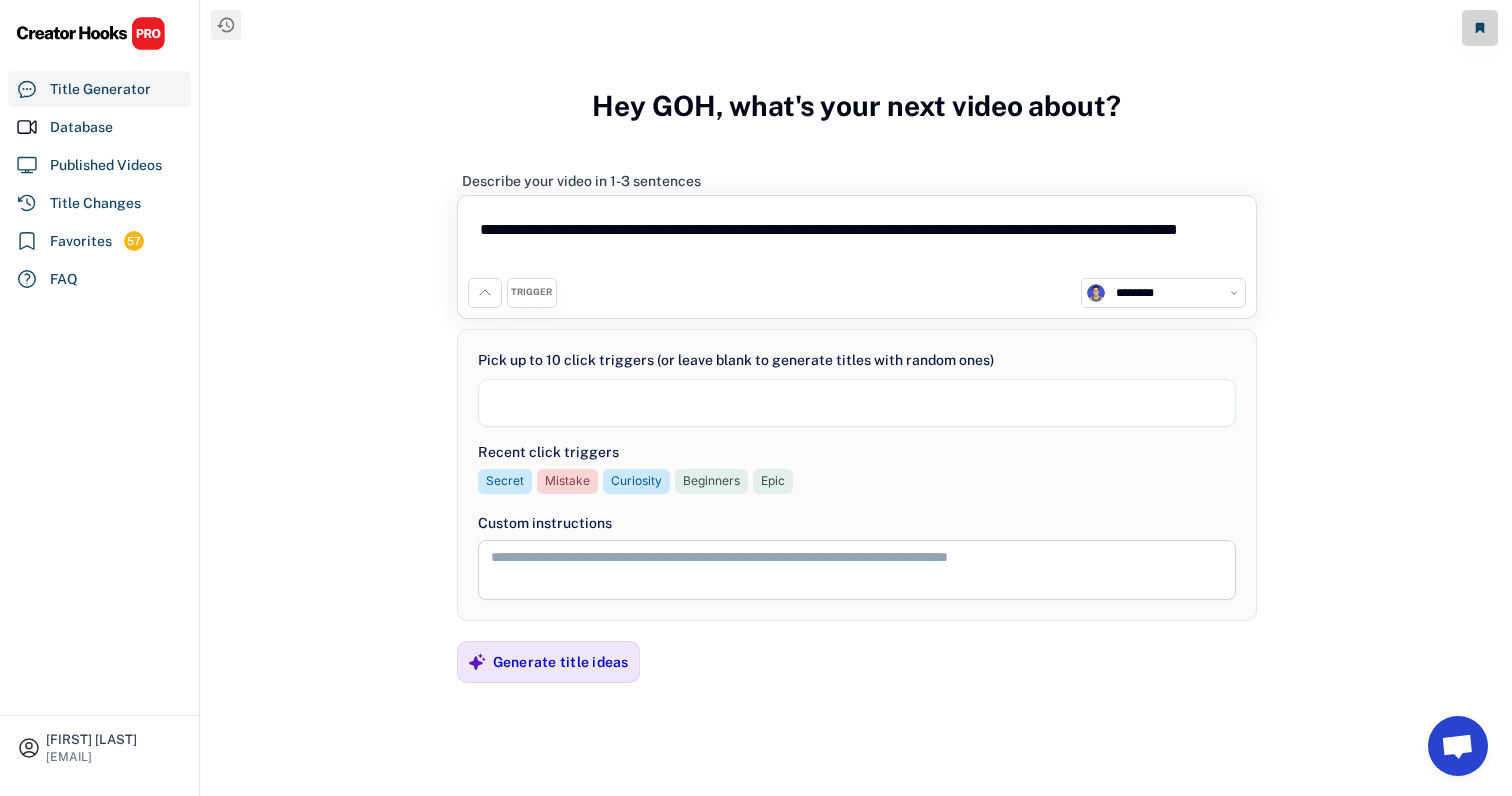 click at bounding box center [857, 403] 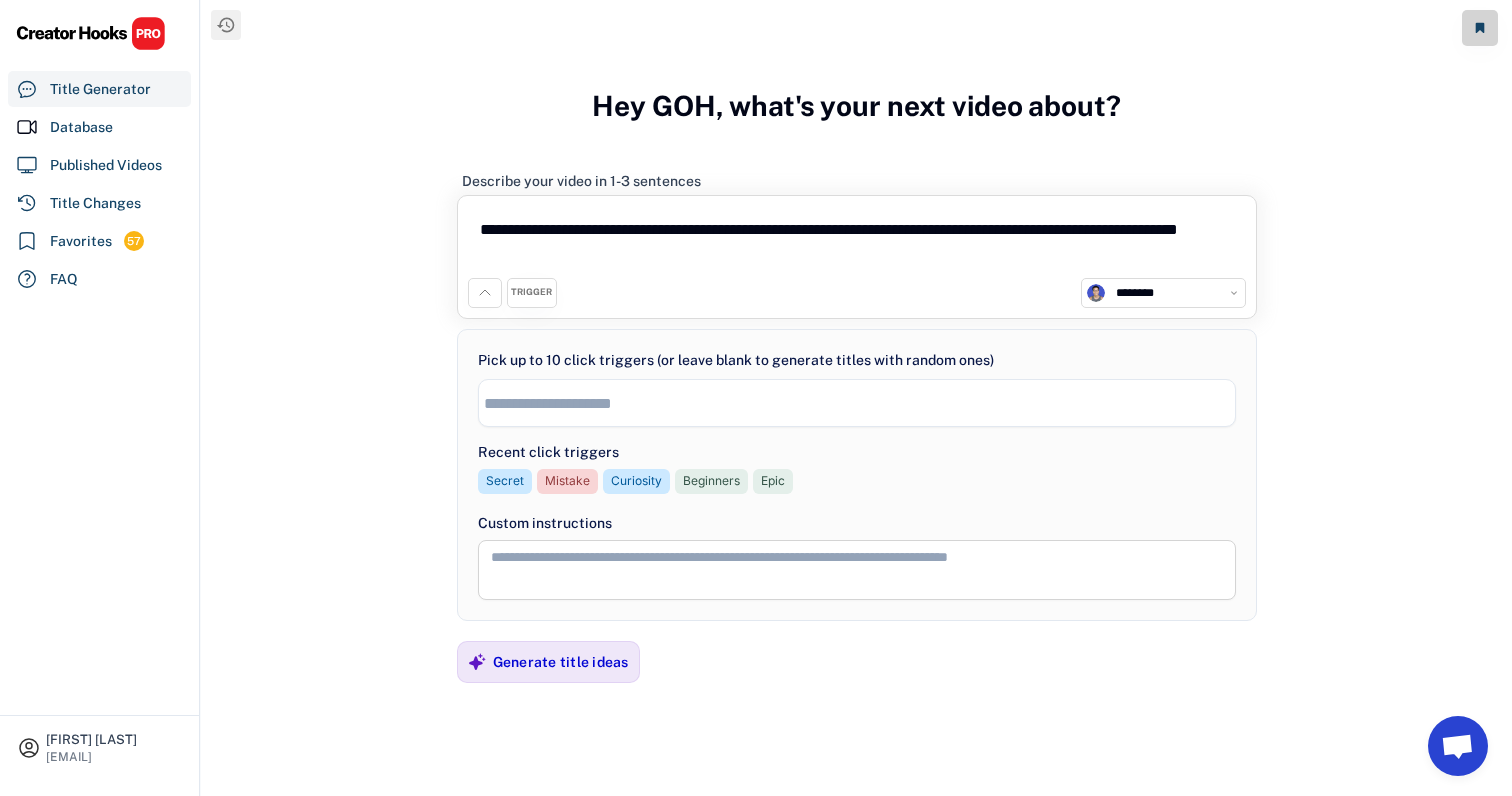 click at bounding box center (862, 403) 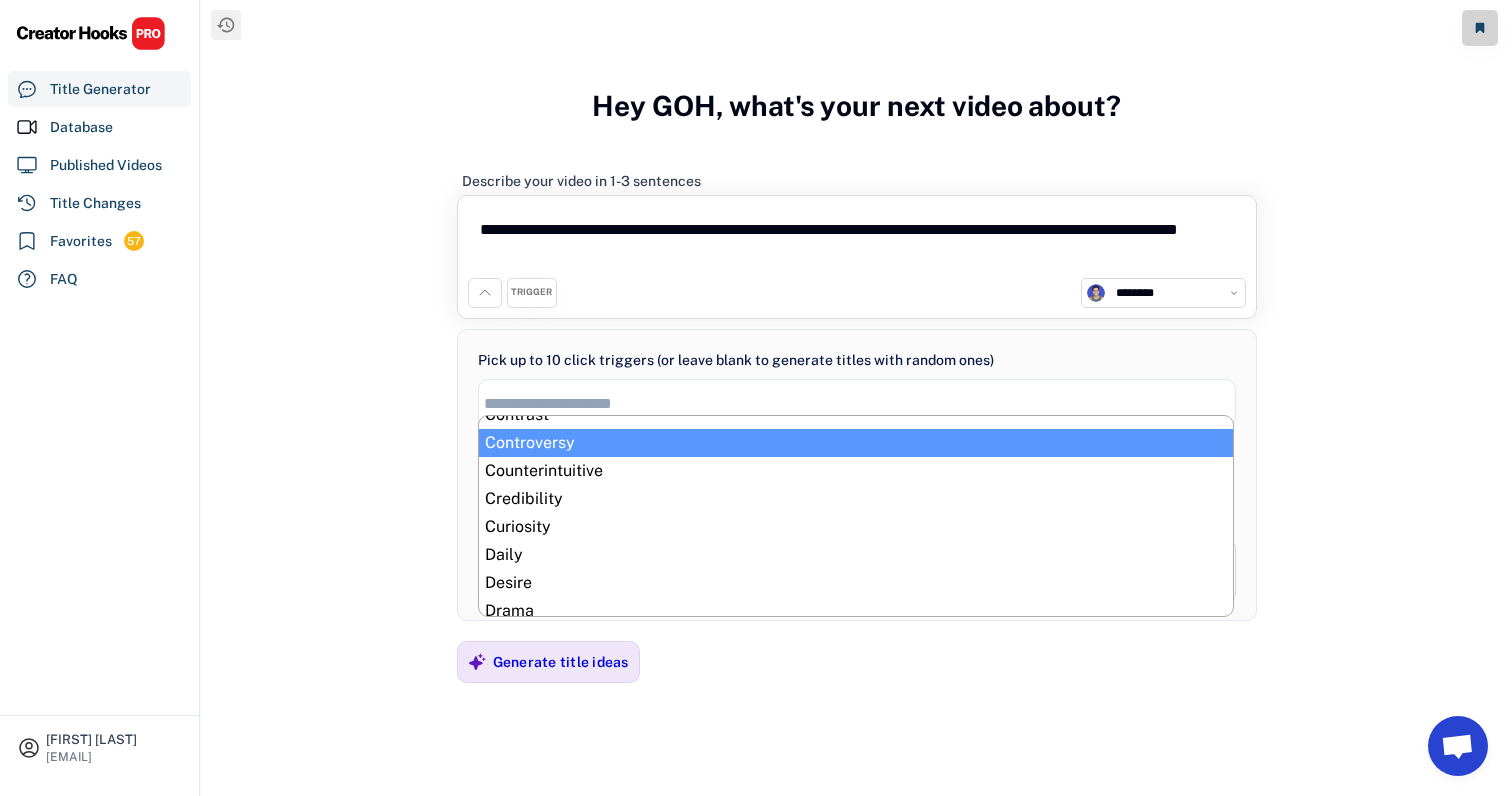 scroll, scrollTop: 198, scrollLeft: 0, axis: vertical 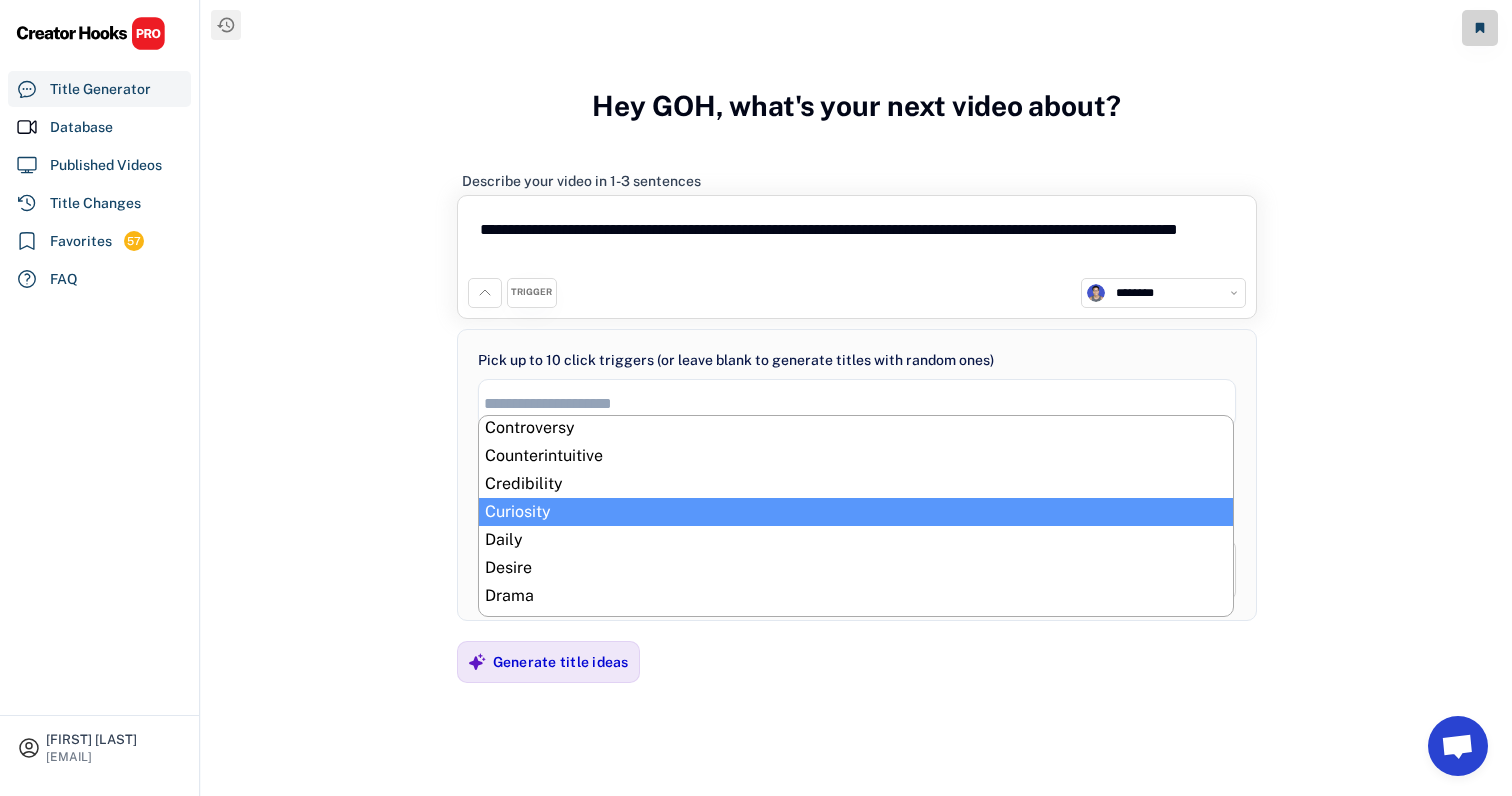 select on "**********" 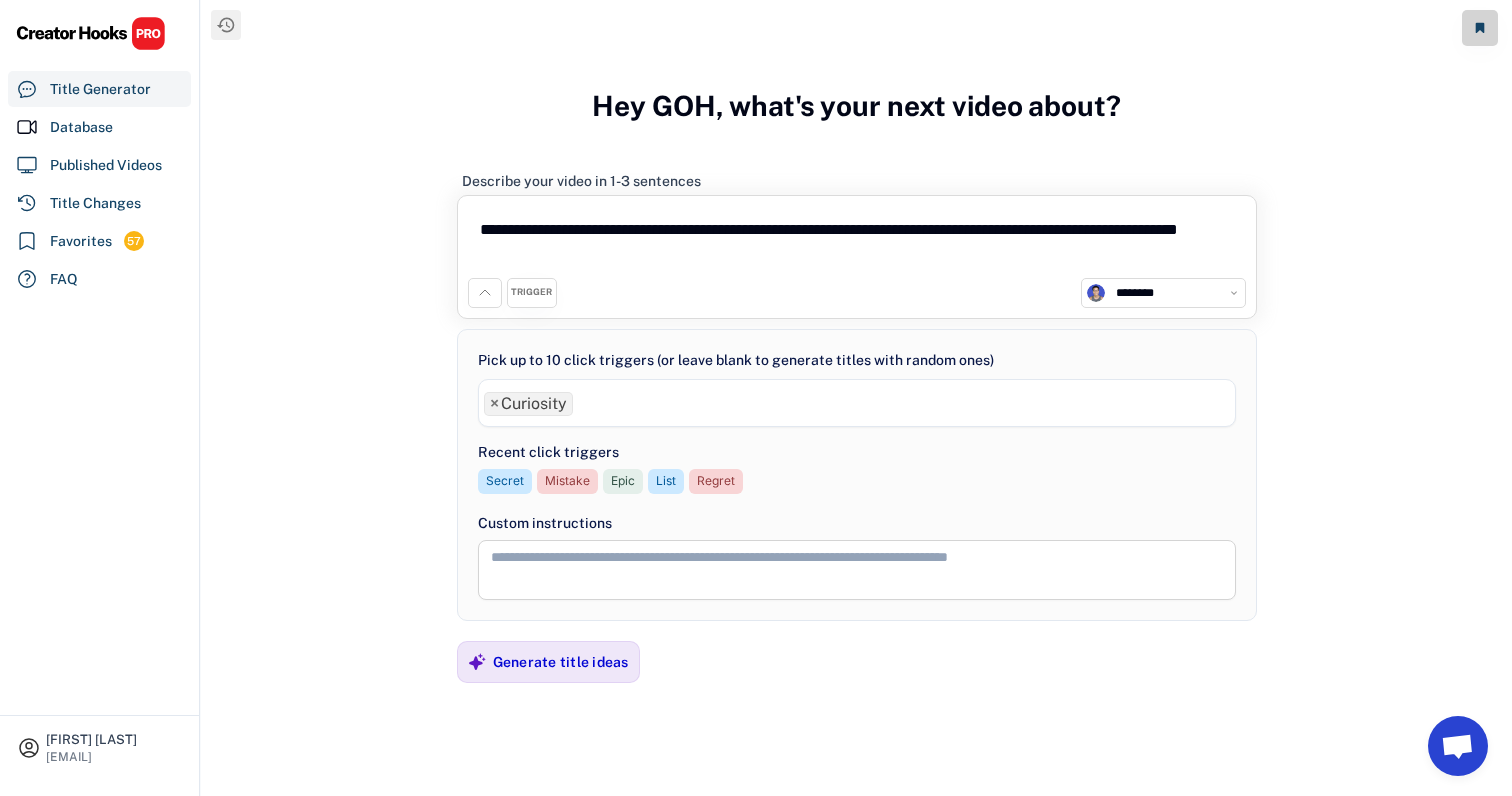 scroll, scrollTop: 170, scrollLeft: 0, axis: vertical 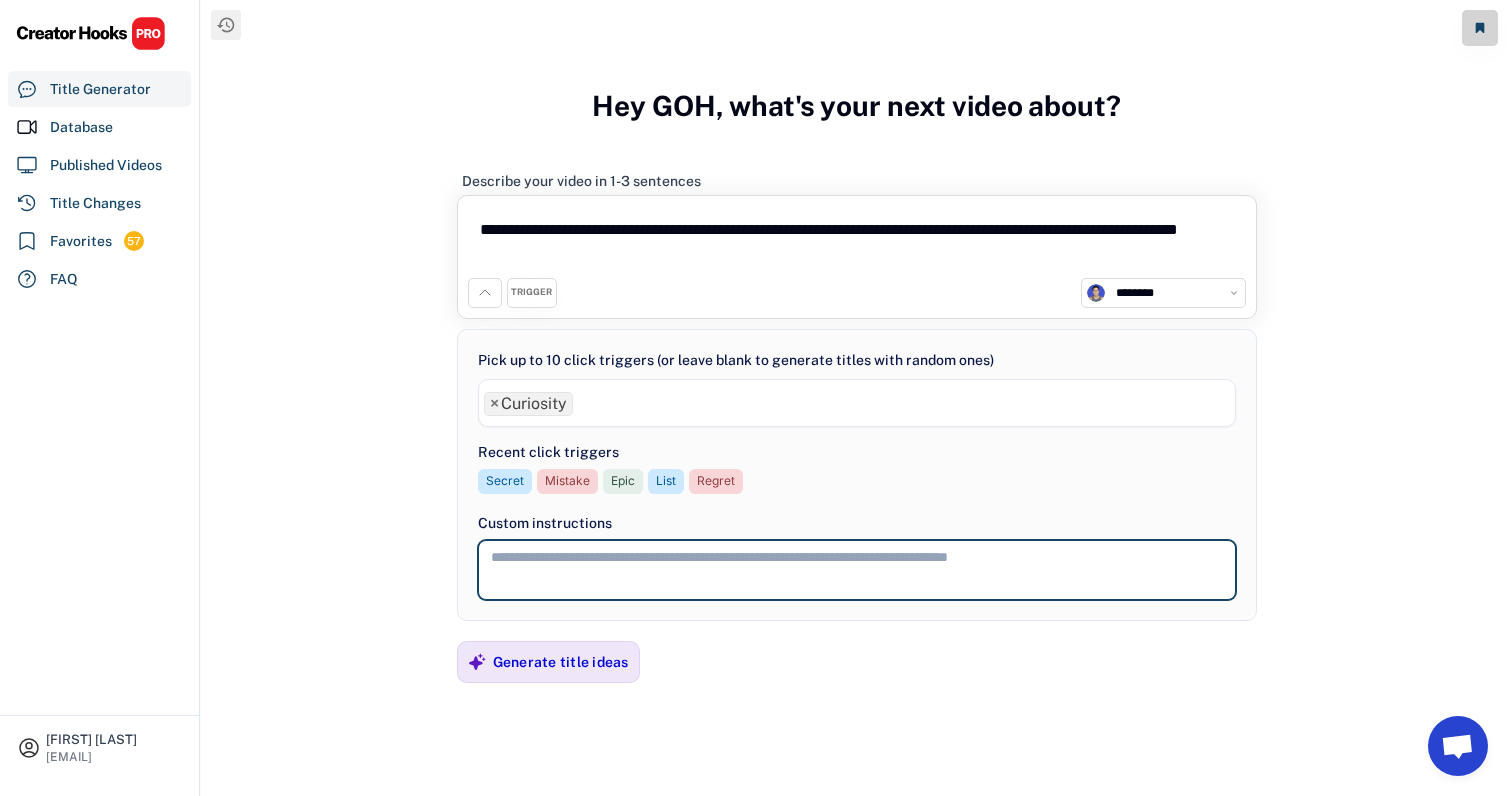 click at bounding box center (857, 570) 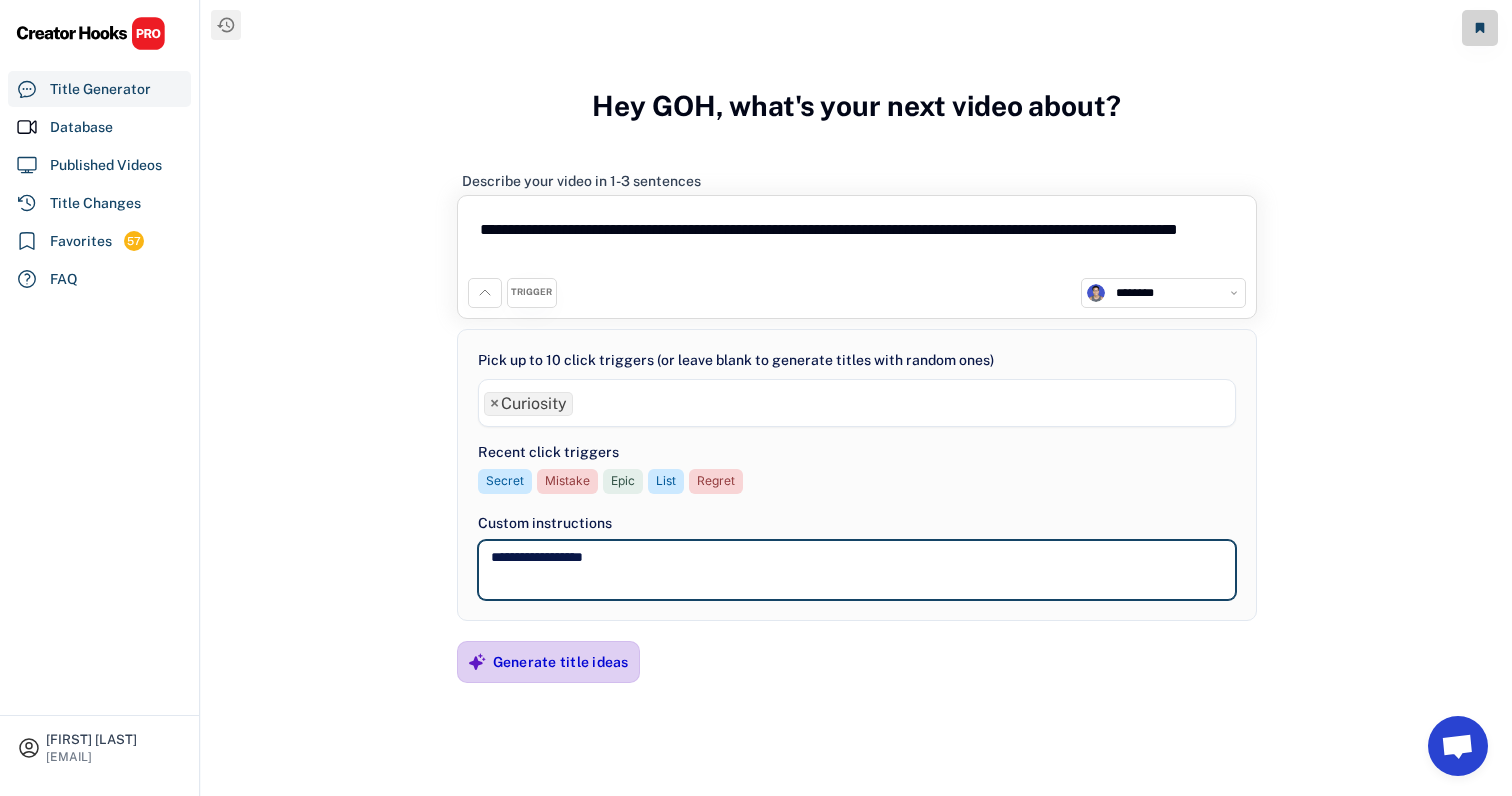 type on "**********" 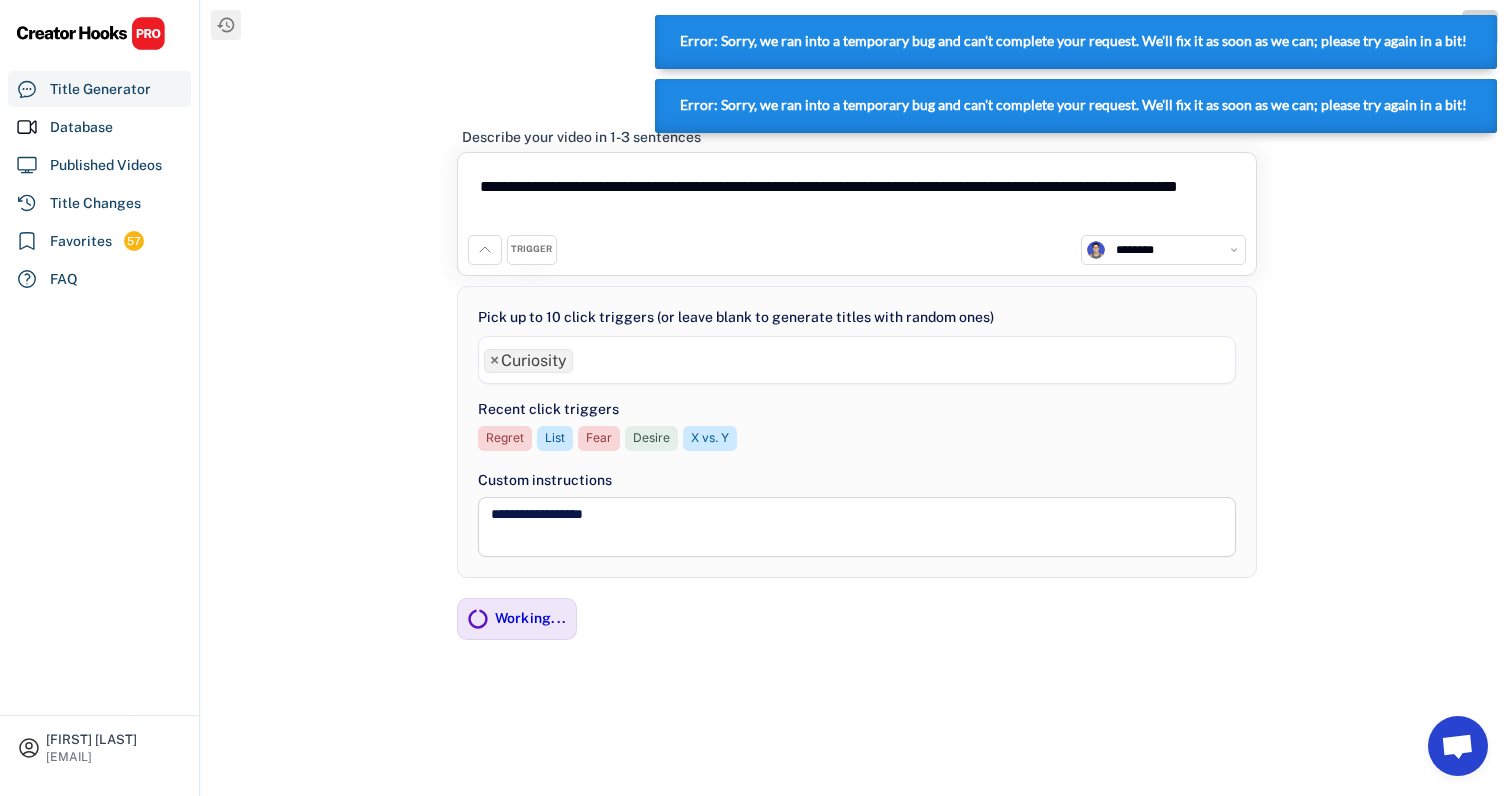 drag, startPoint x: 612, startPoint y: 213, endPoint x: 451, endPoint y: 185, distance: 163.41664 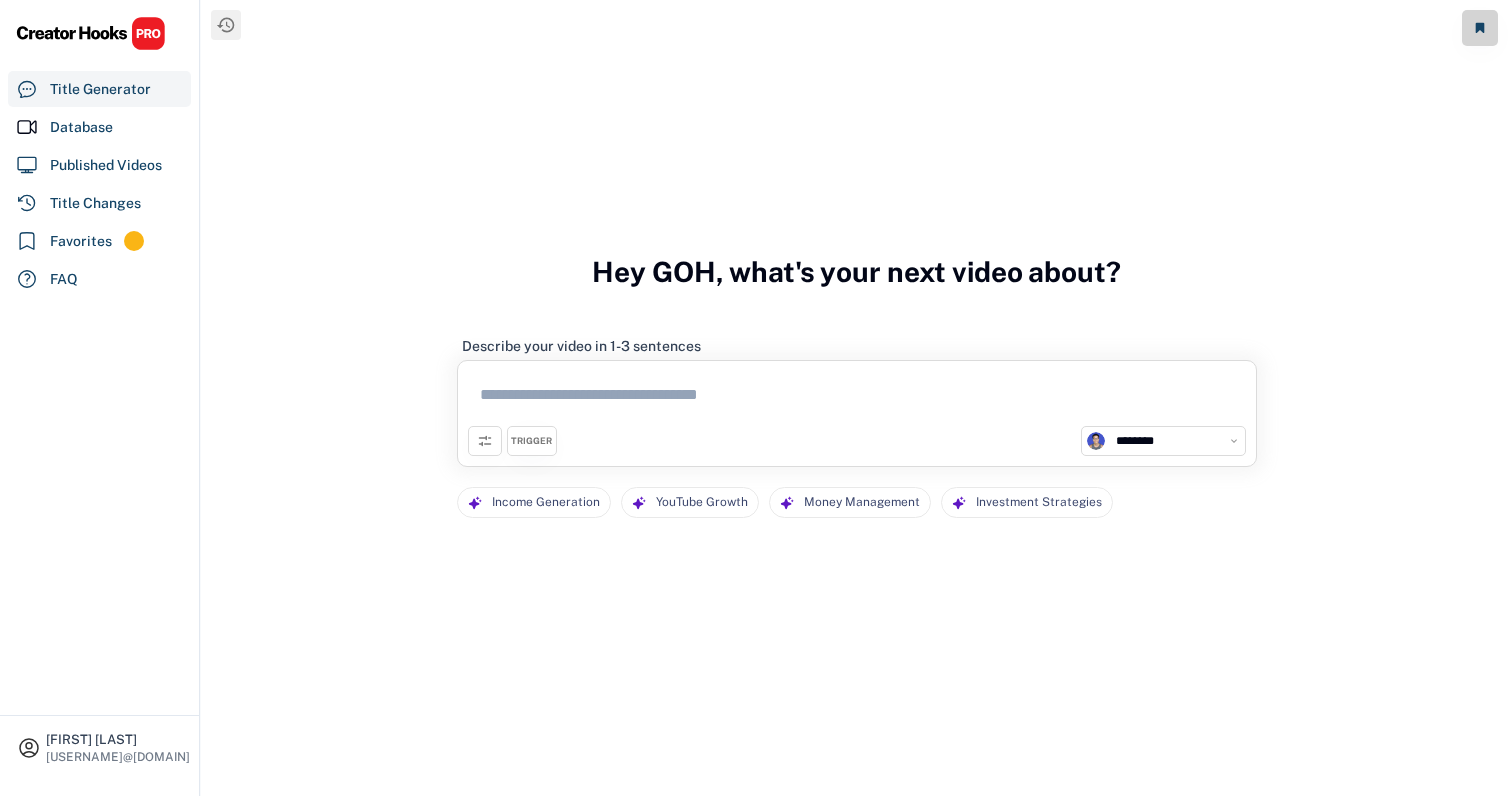 select on "**********" 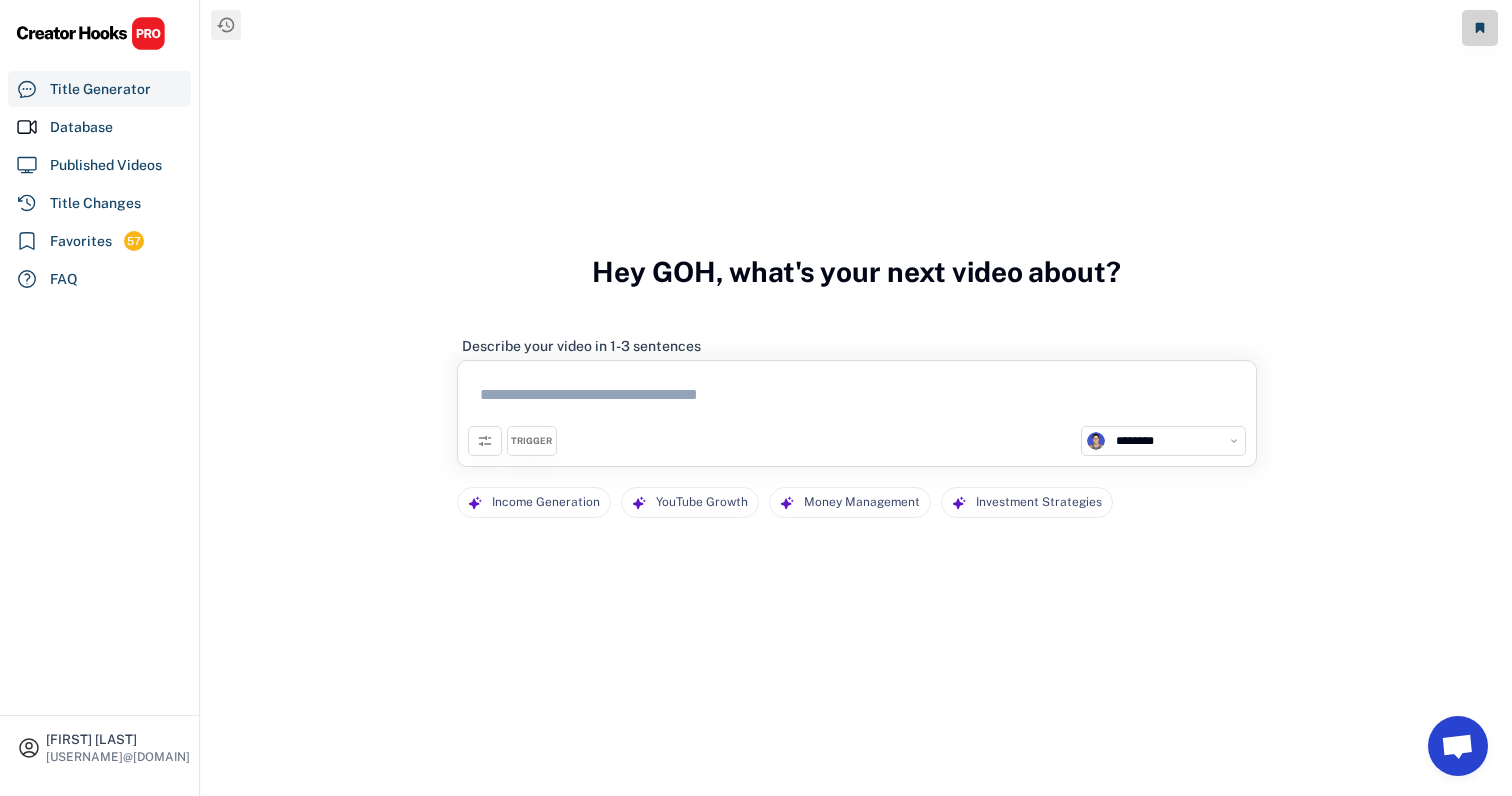 click at bounding box center [857, 398] 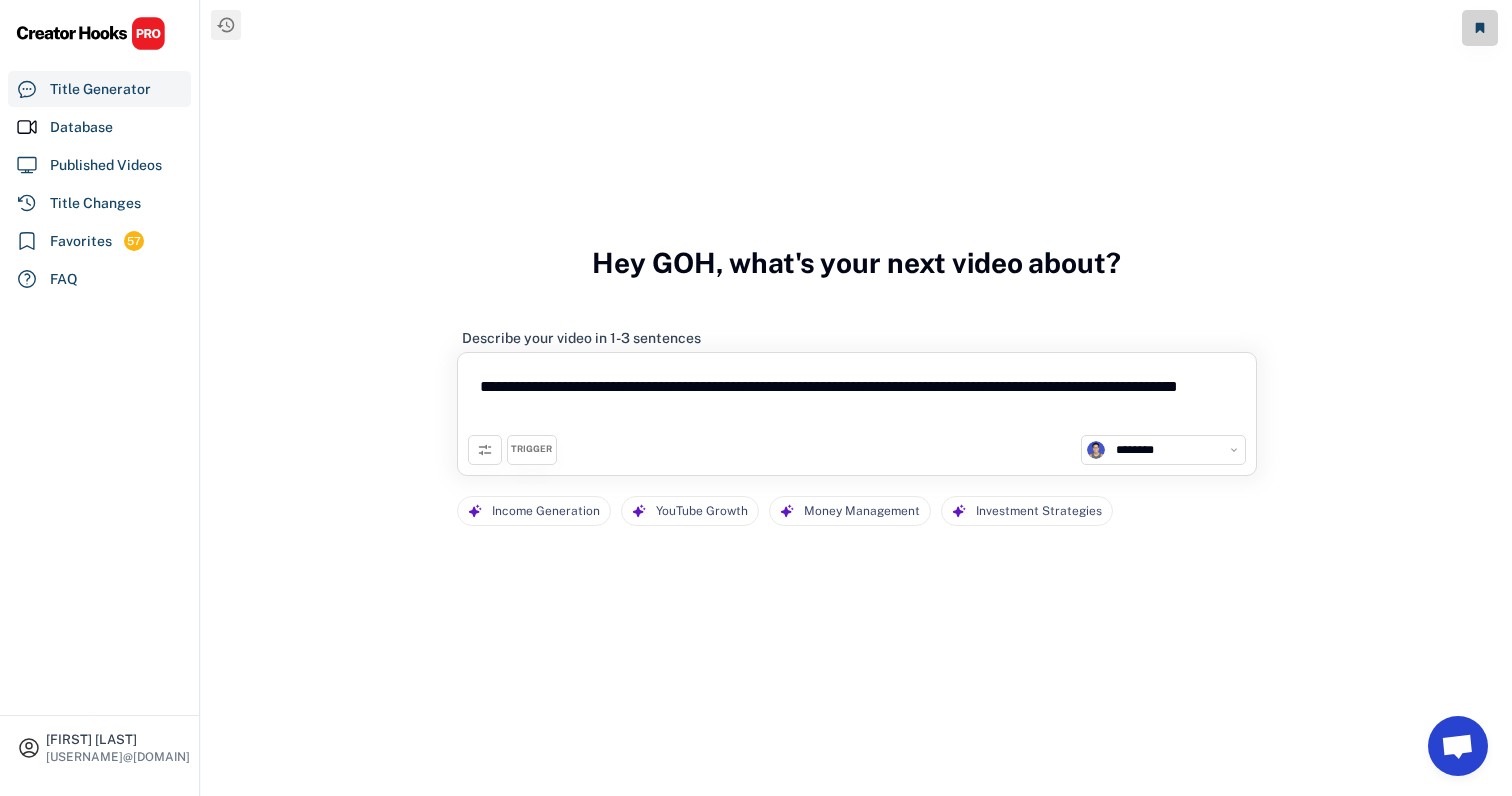 type on "**********" 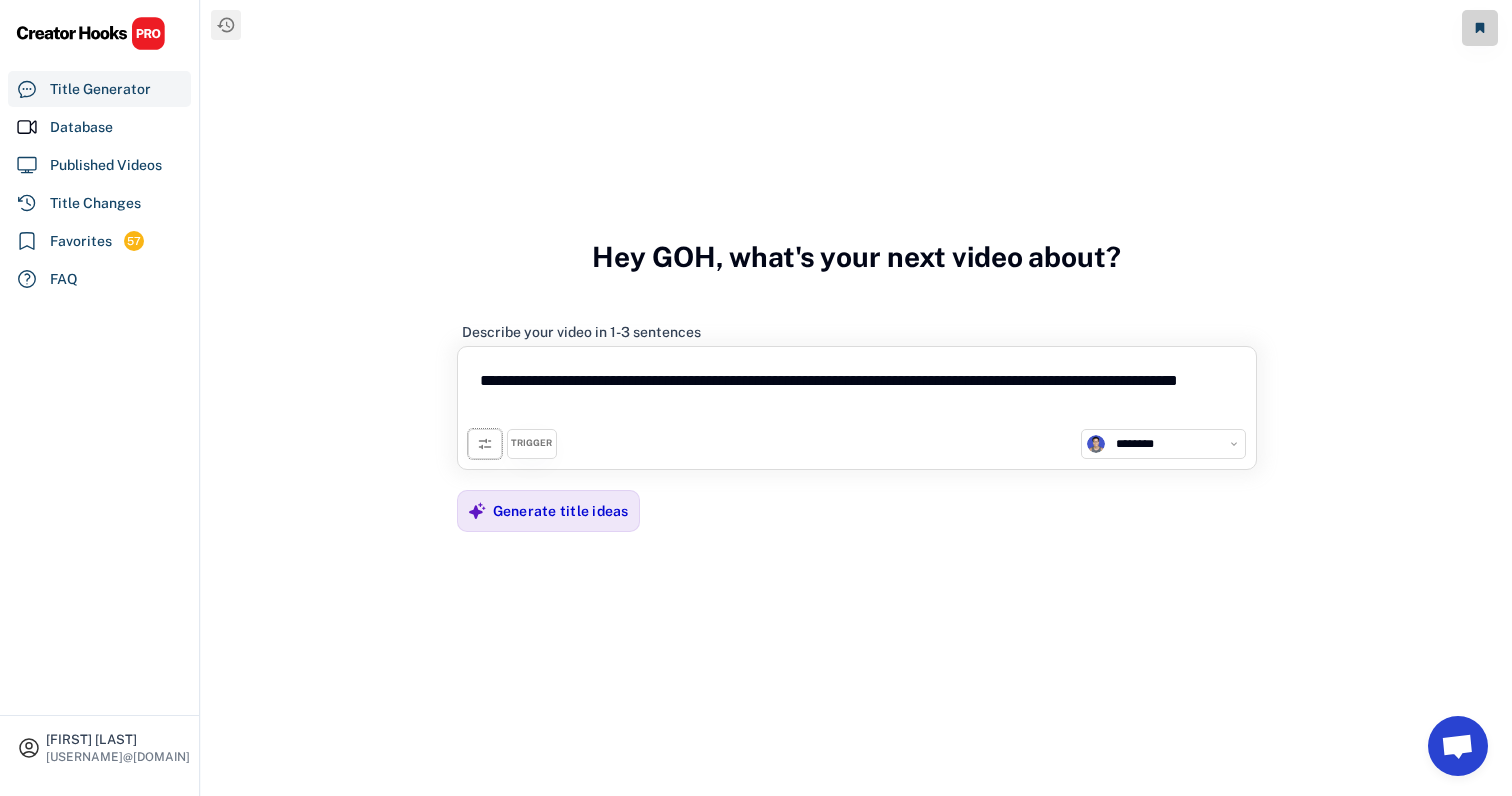 click 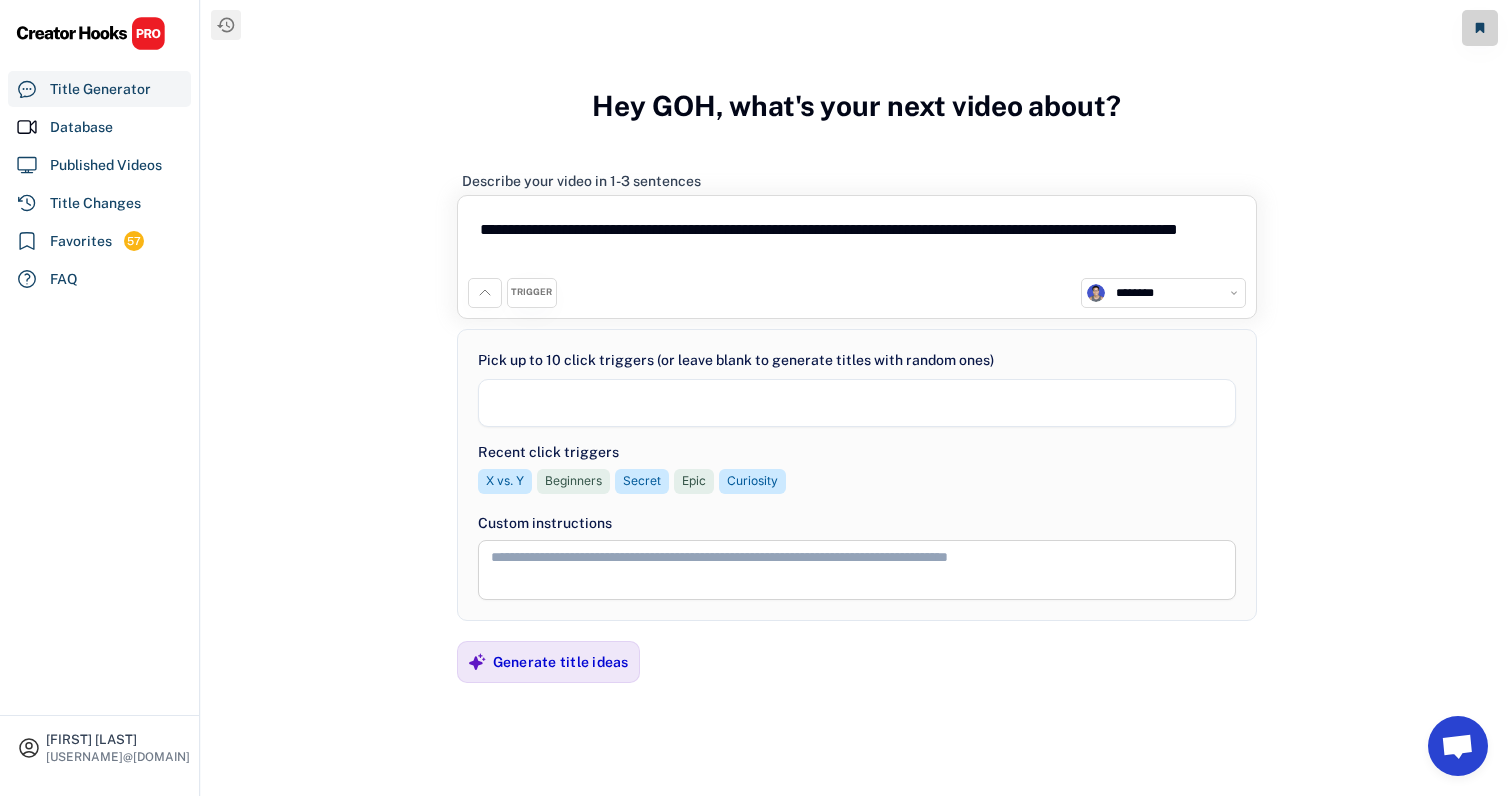 click at bounding box center (857, 403) 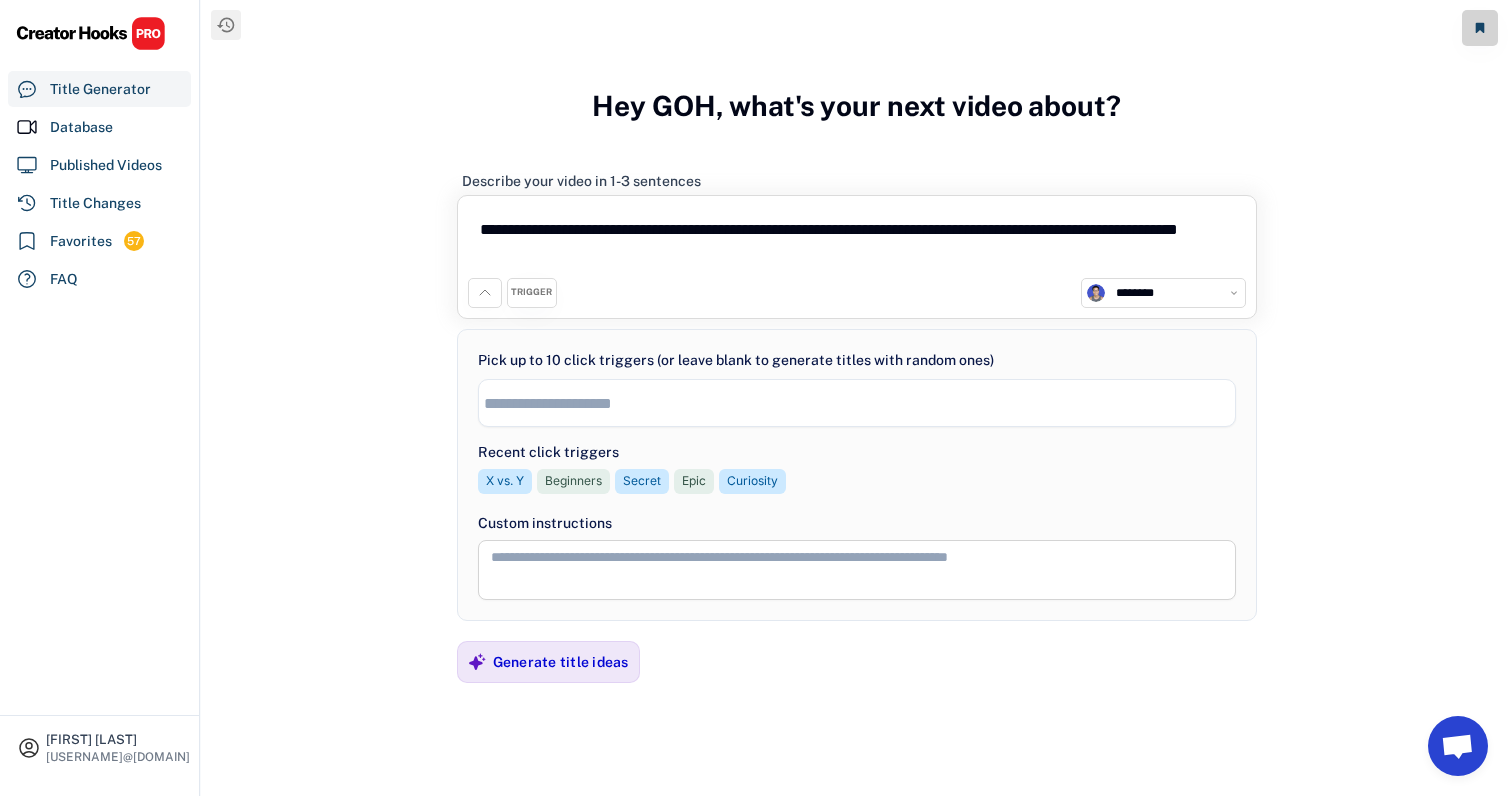 click on "**********" at bounding box center (857, 403) 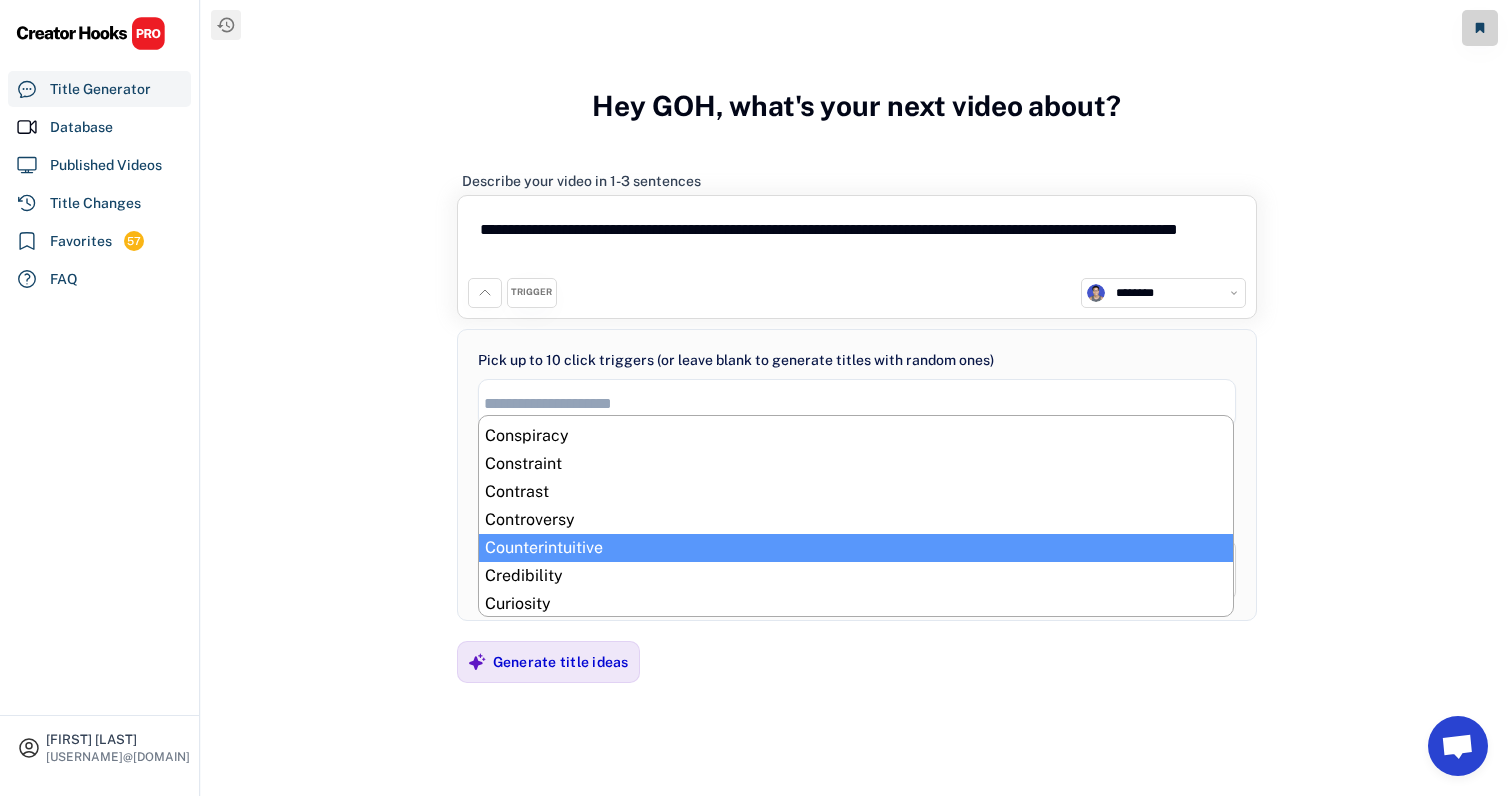 scroll, scrollTop: 183, scrollLeft: 0, axis: vertical 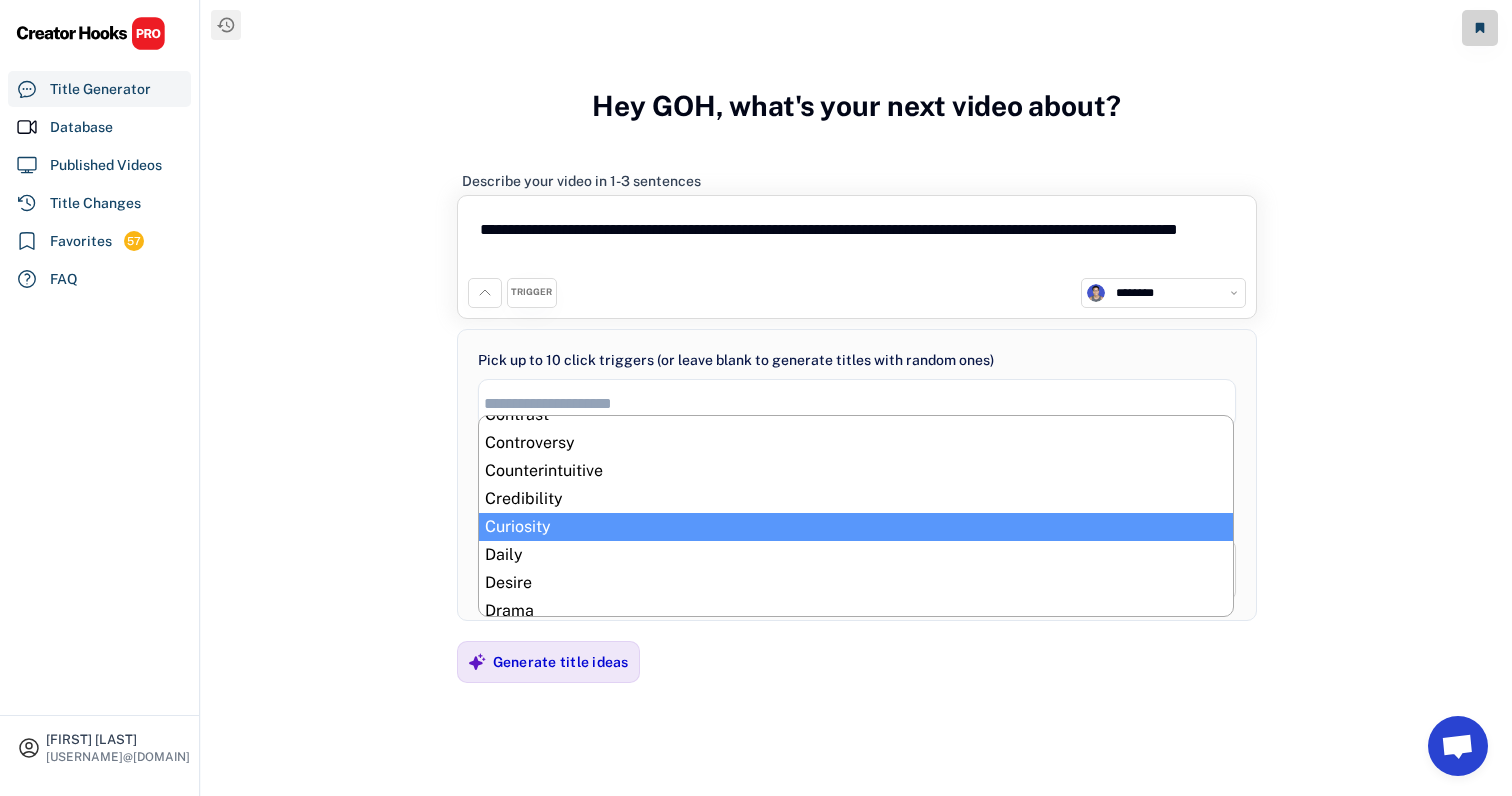 select on "**********" 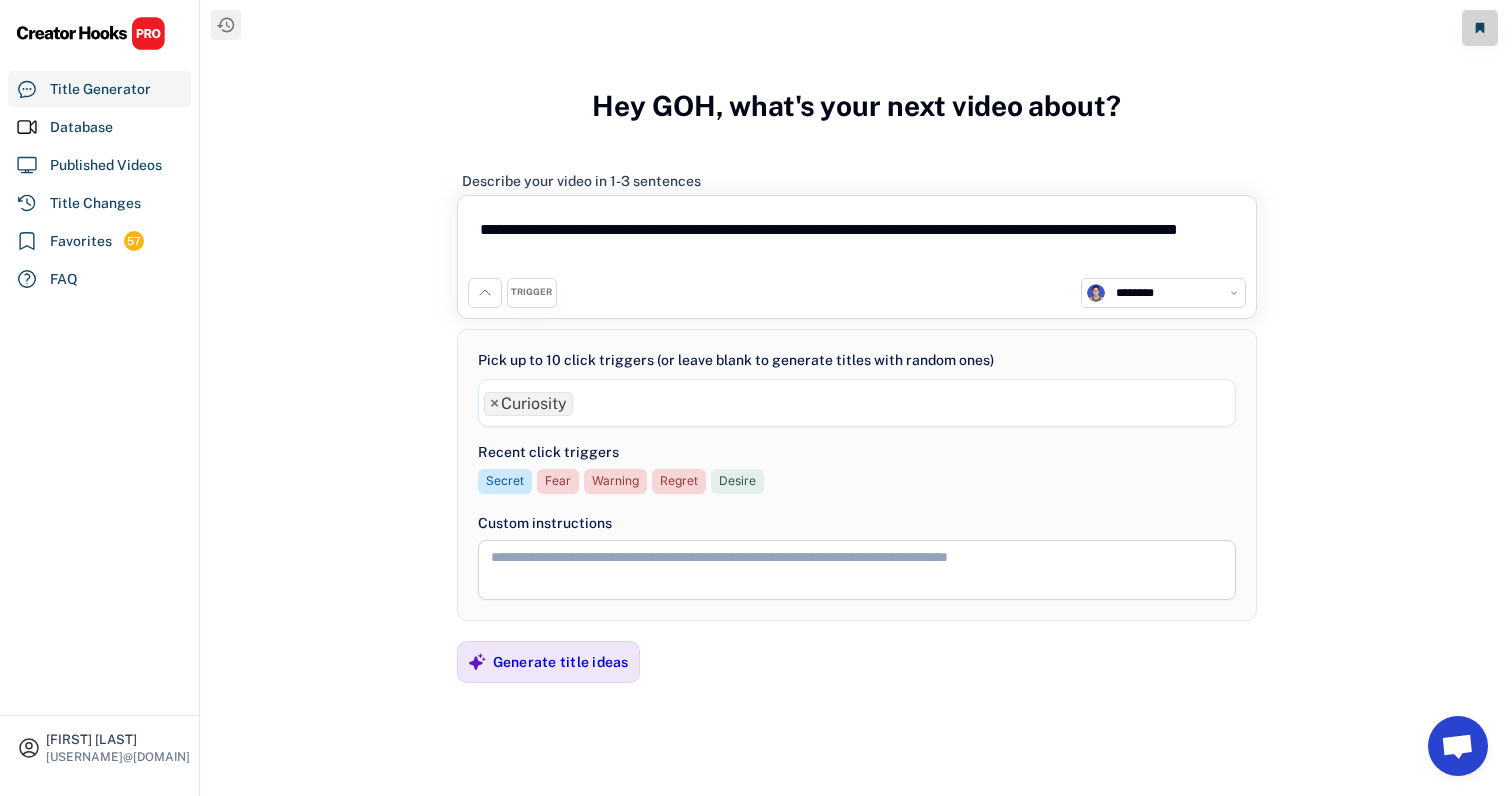click at bounding box center (857, 570) 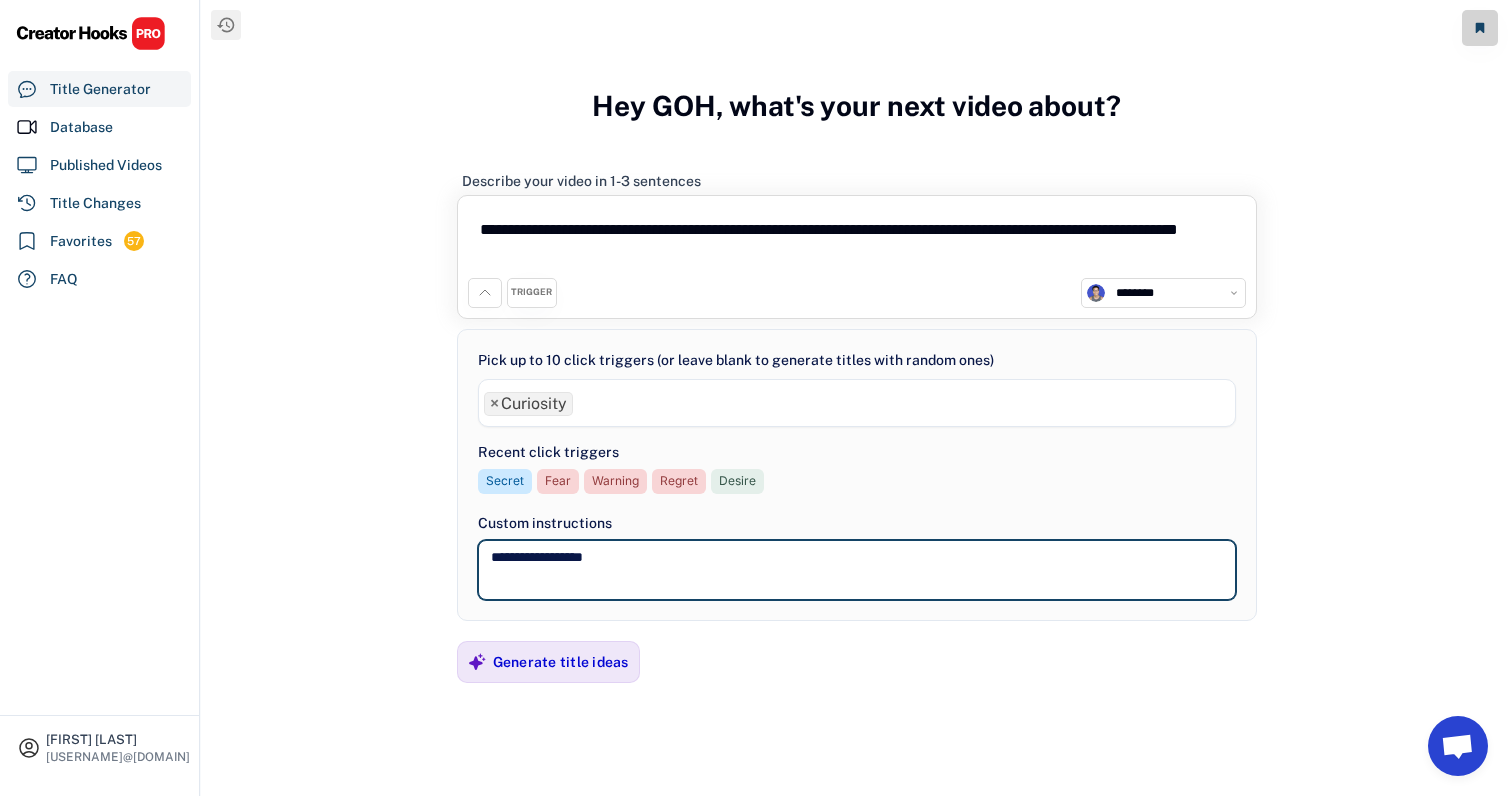 type on "**********" 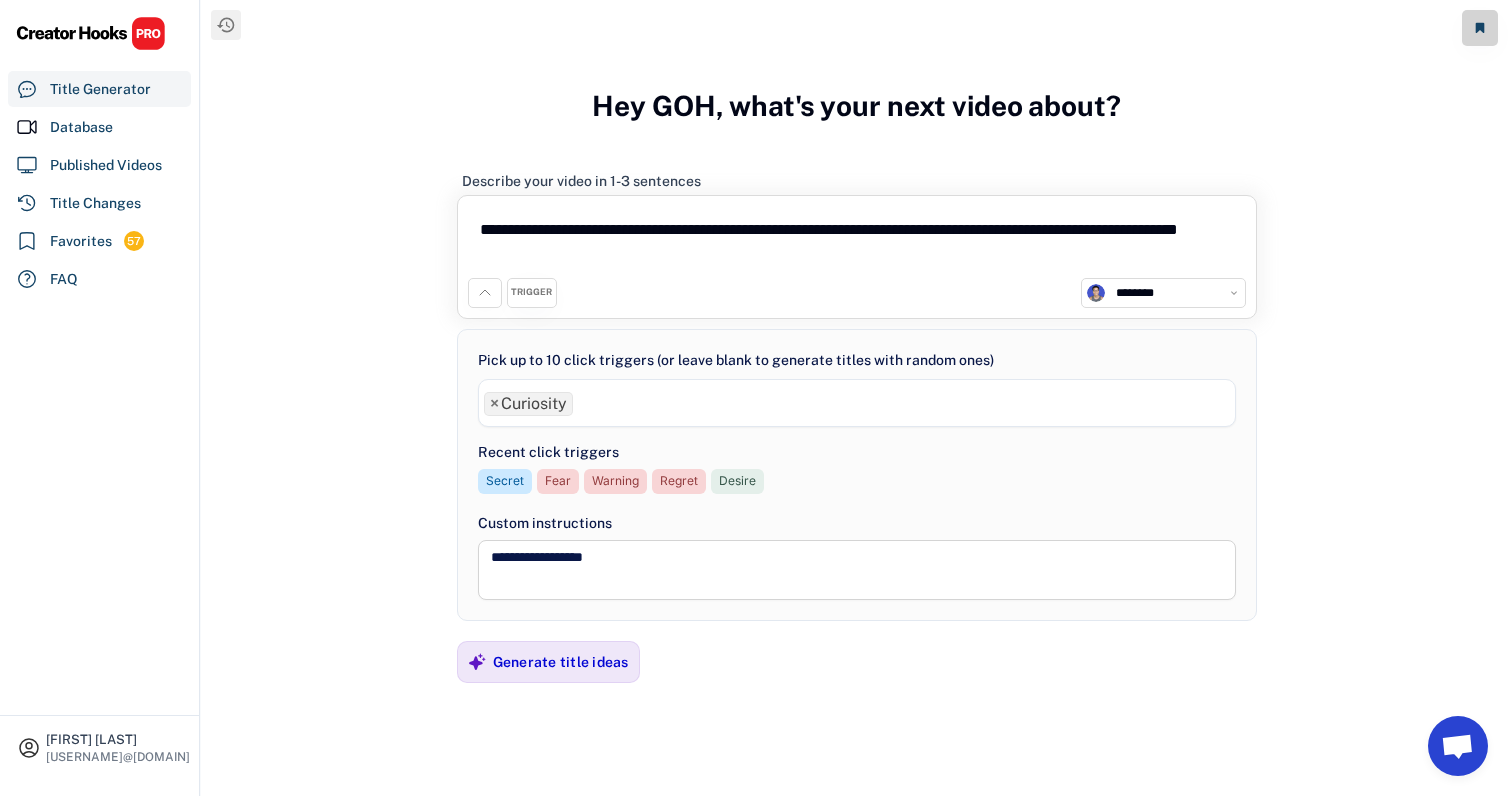 click on "**********" at bounding box center (857, 392) 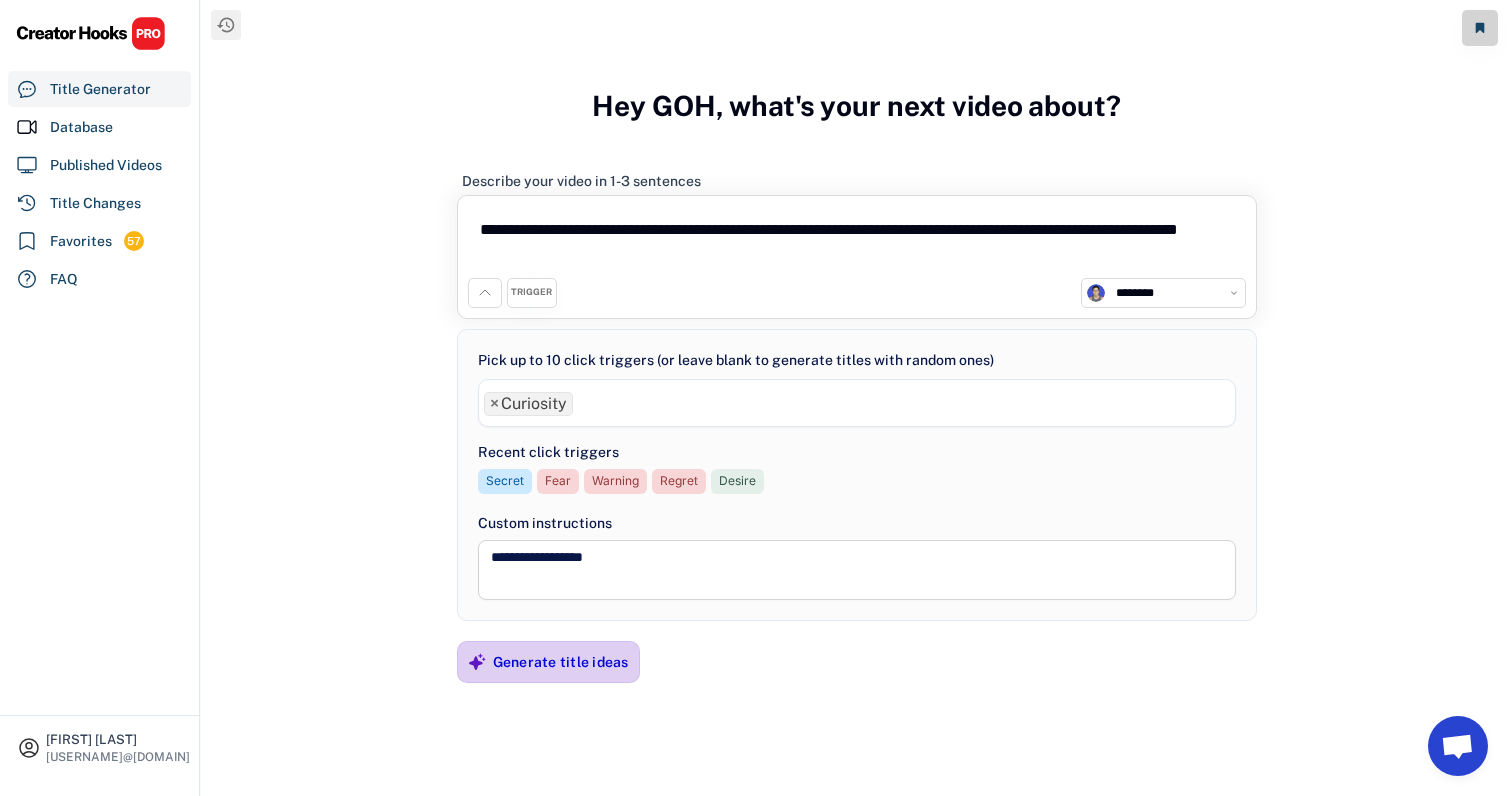 click on "Generate title ideas" at bounding box center (561, 662) 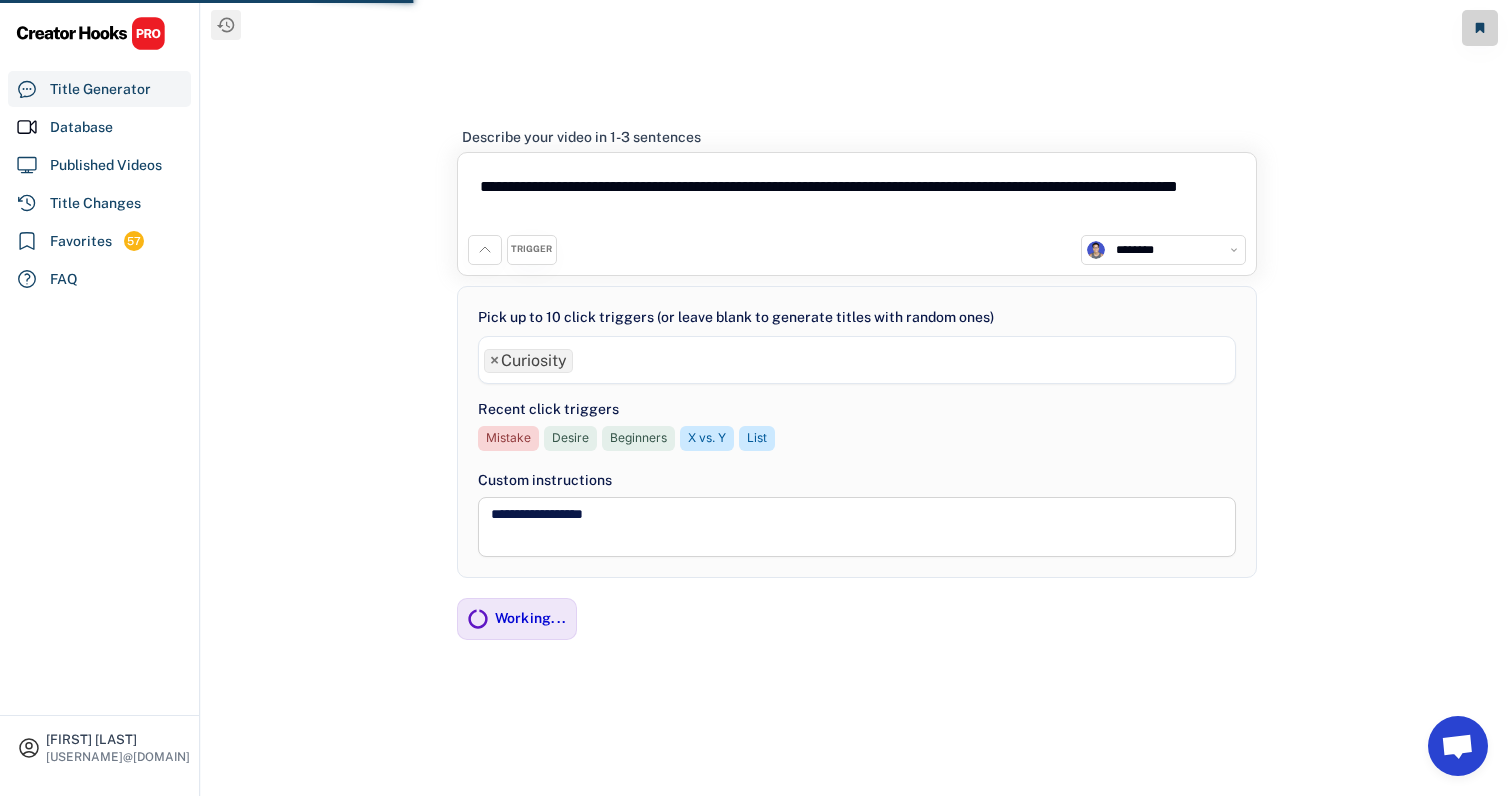 drag, startPoint x: 659, startPoint y: 216, endPoint x: 445, endPoint y: 170, distance: 218.88809 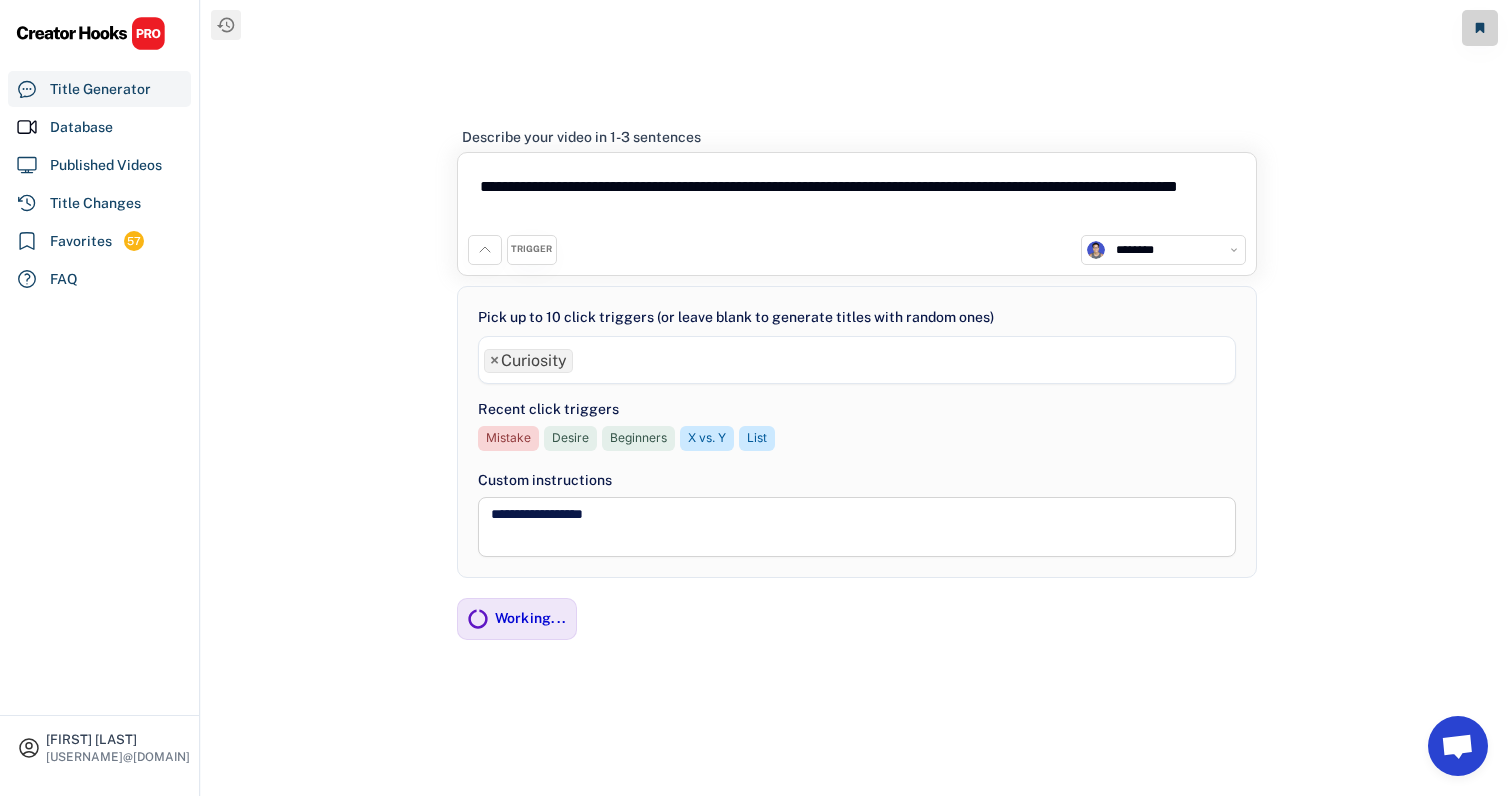 click on "**********" at bounding box center [857, 199] 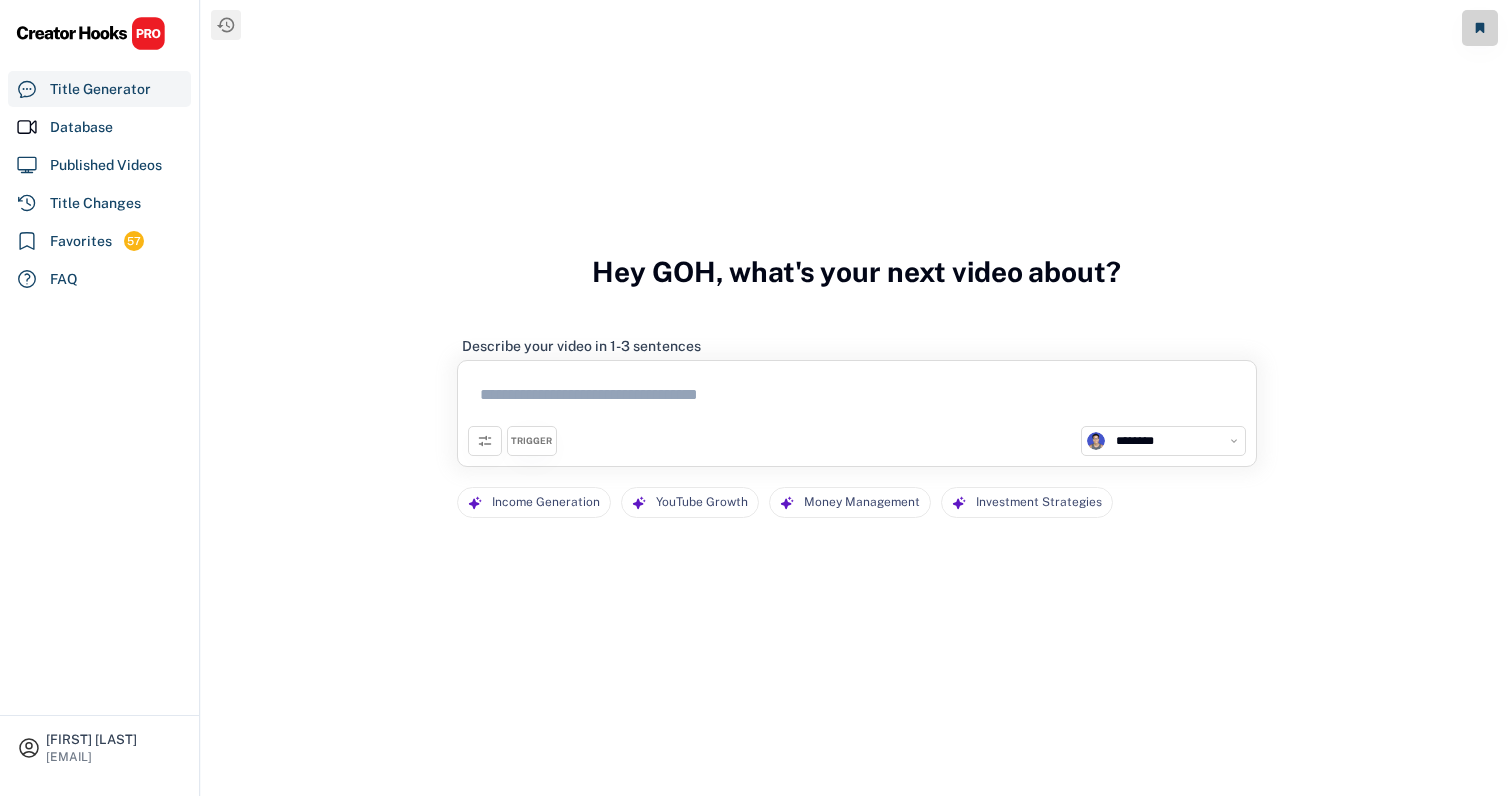 select on "**********" 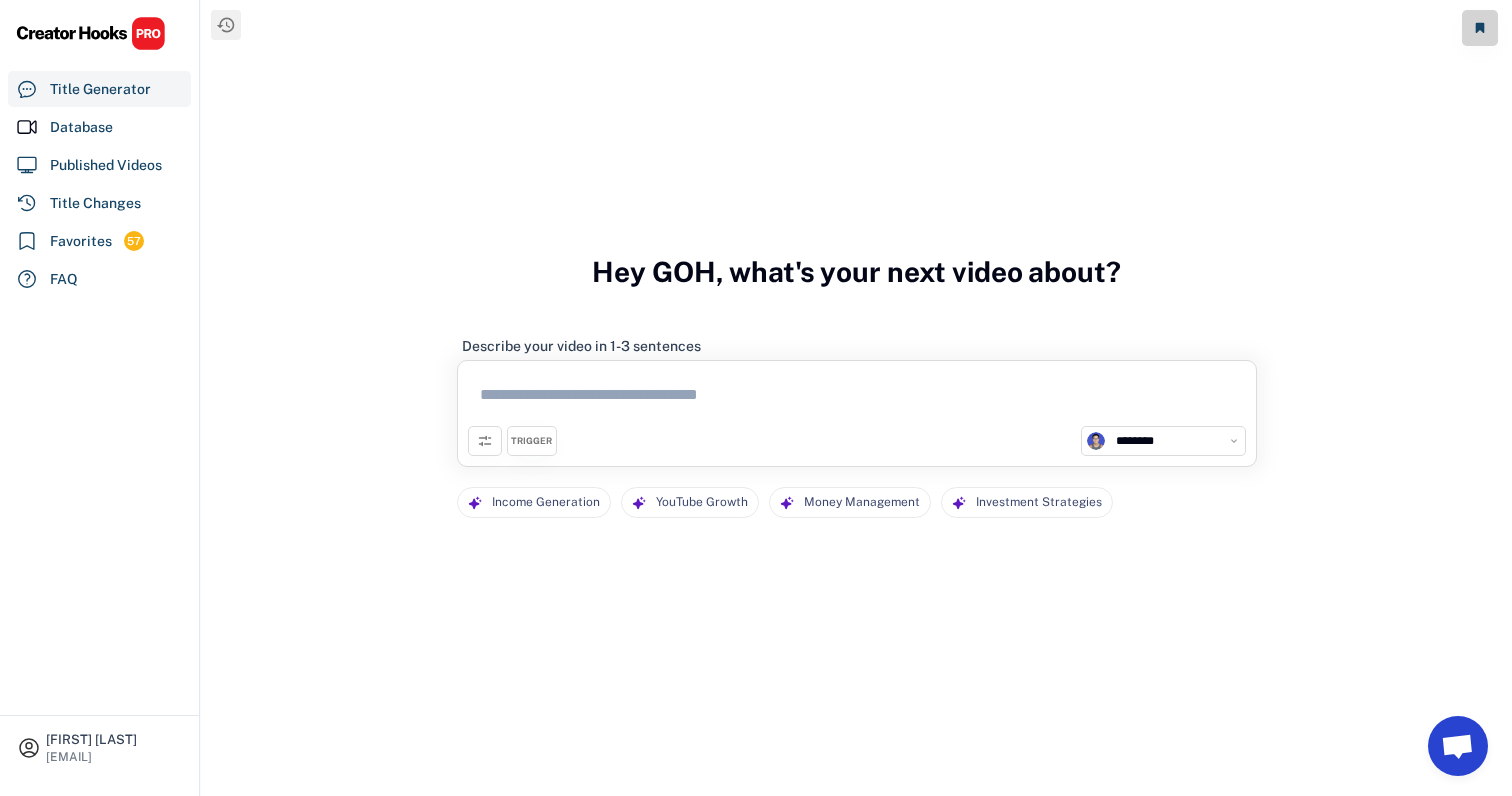 paste on "**********" 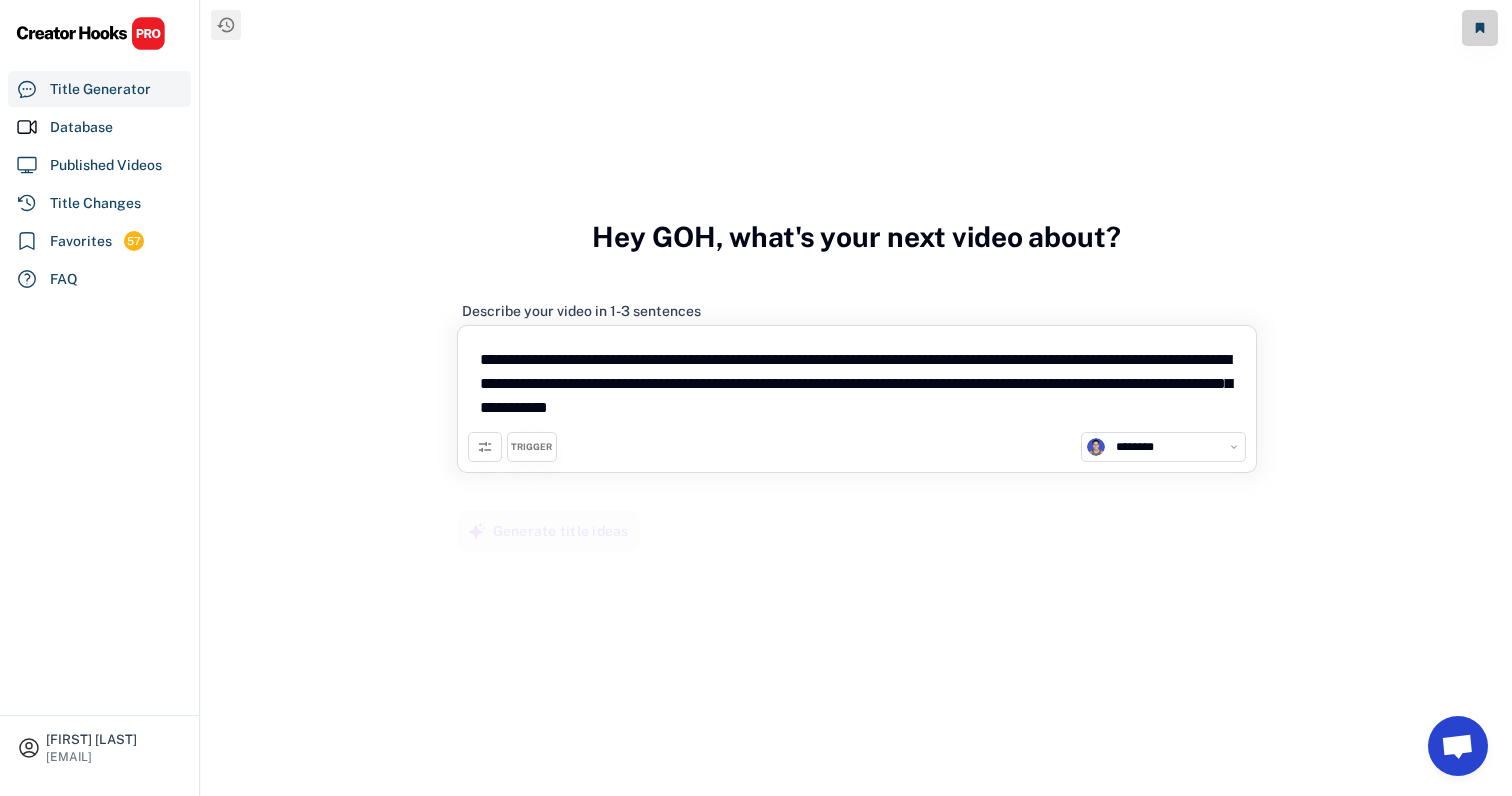 type on "**********" 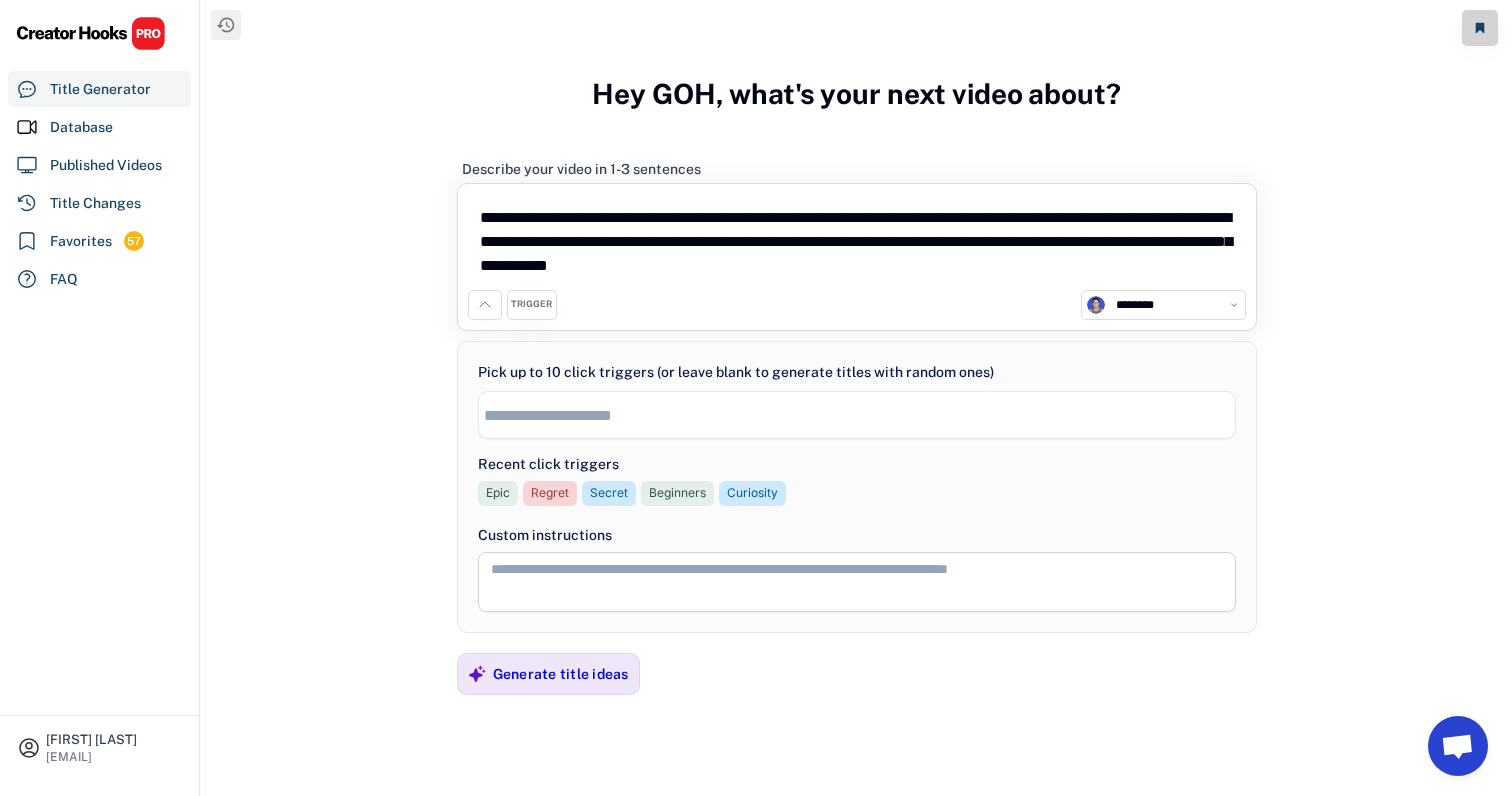 click on "**********" at bounding box center [857, 415] 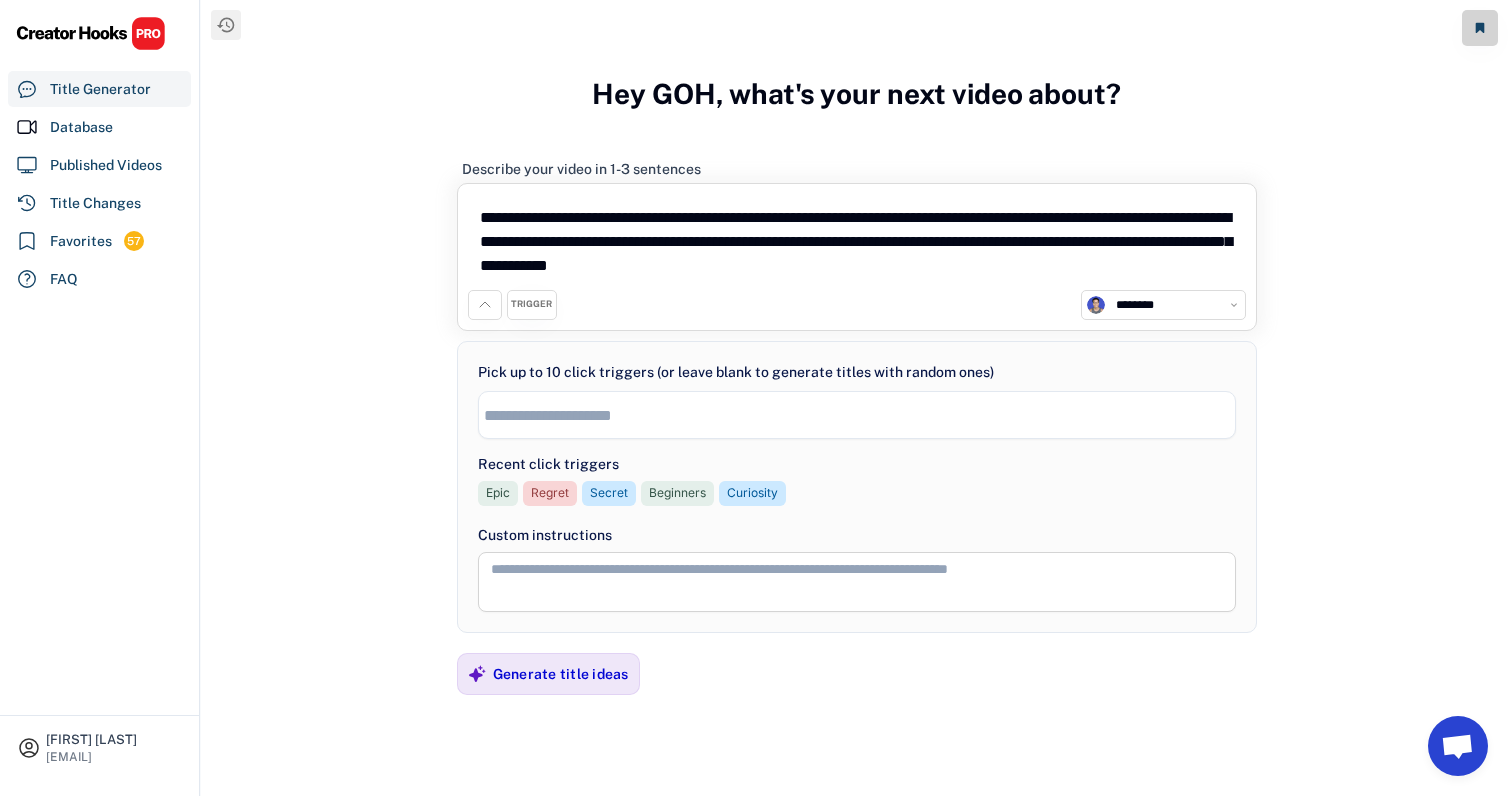click at bounding box center [862, 415] 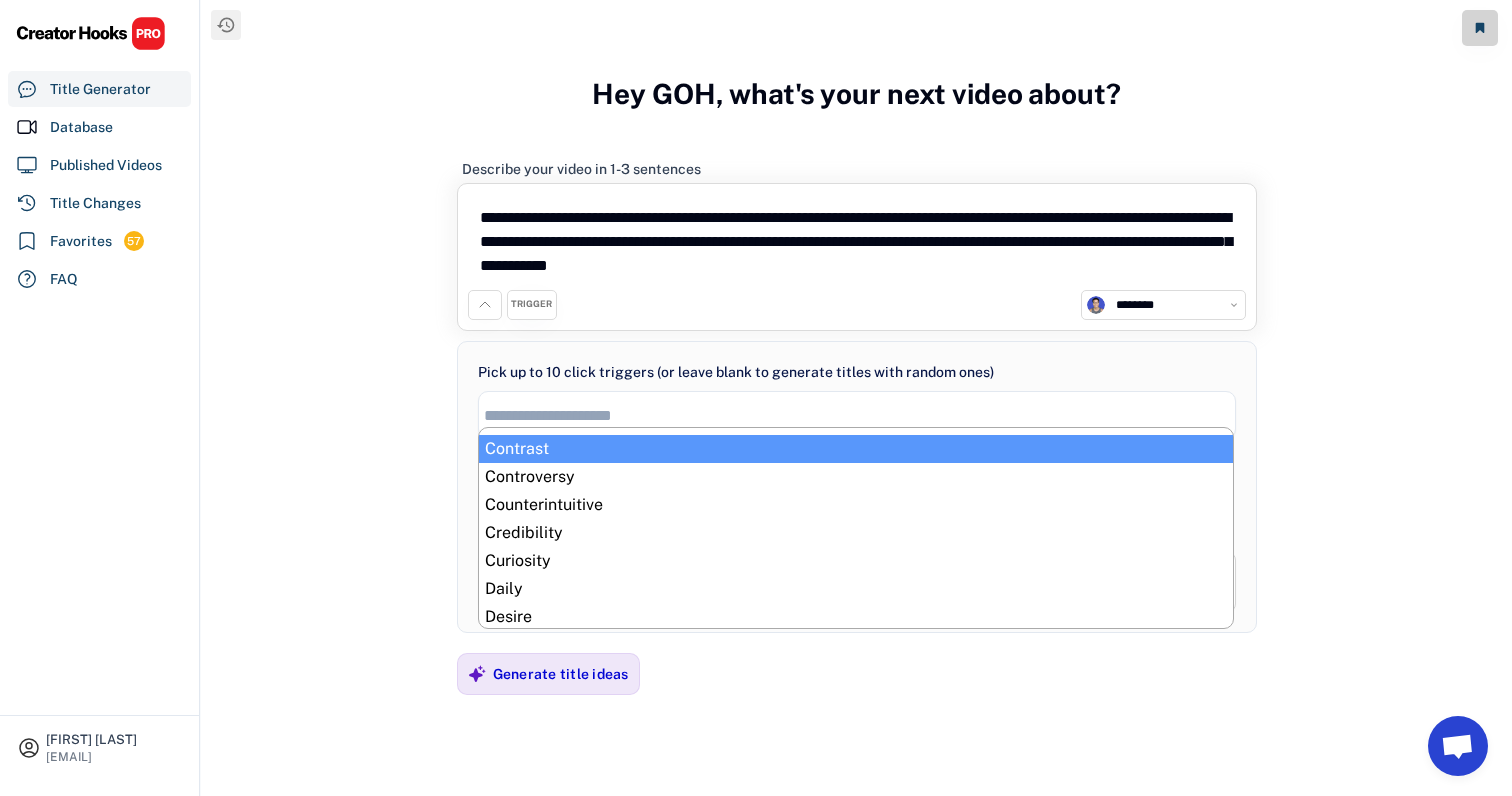 scroll, scrollTop: 171, scrollLeft: 0, axis: vertical 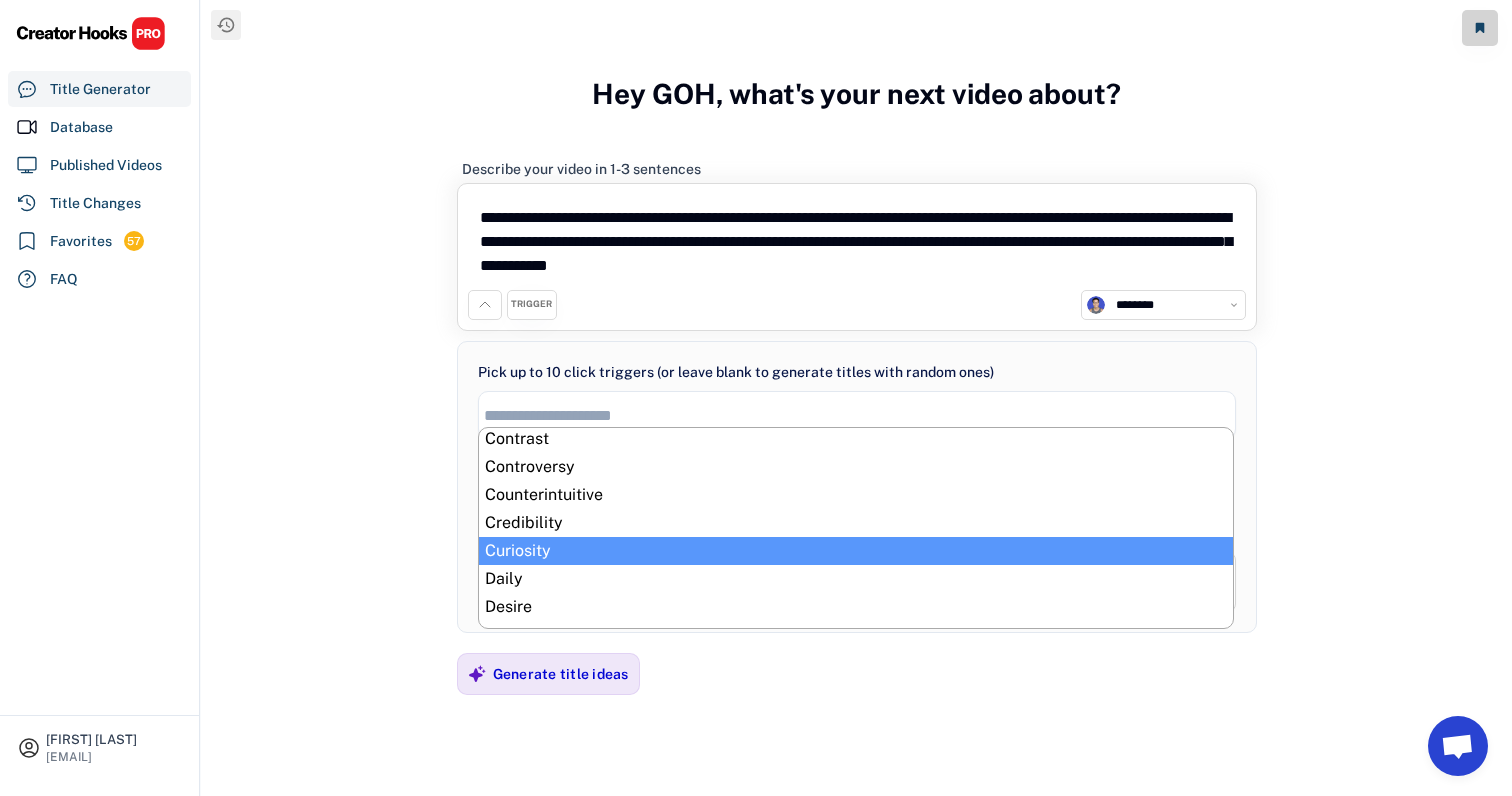 select on "**********" 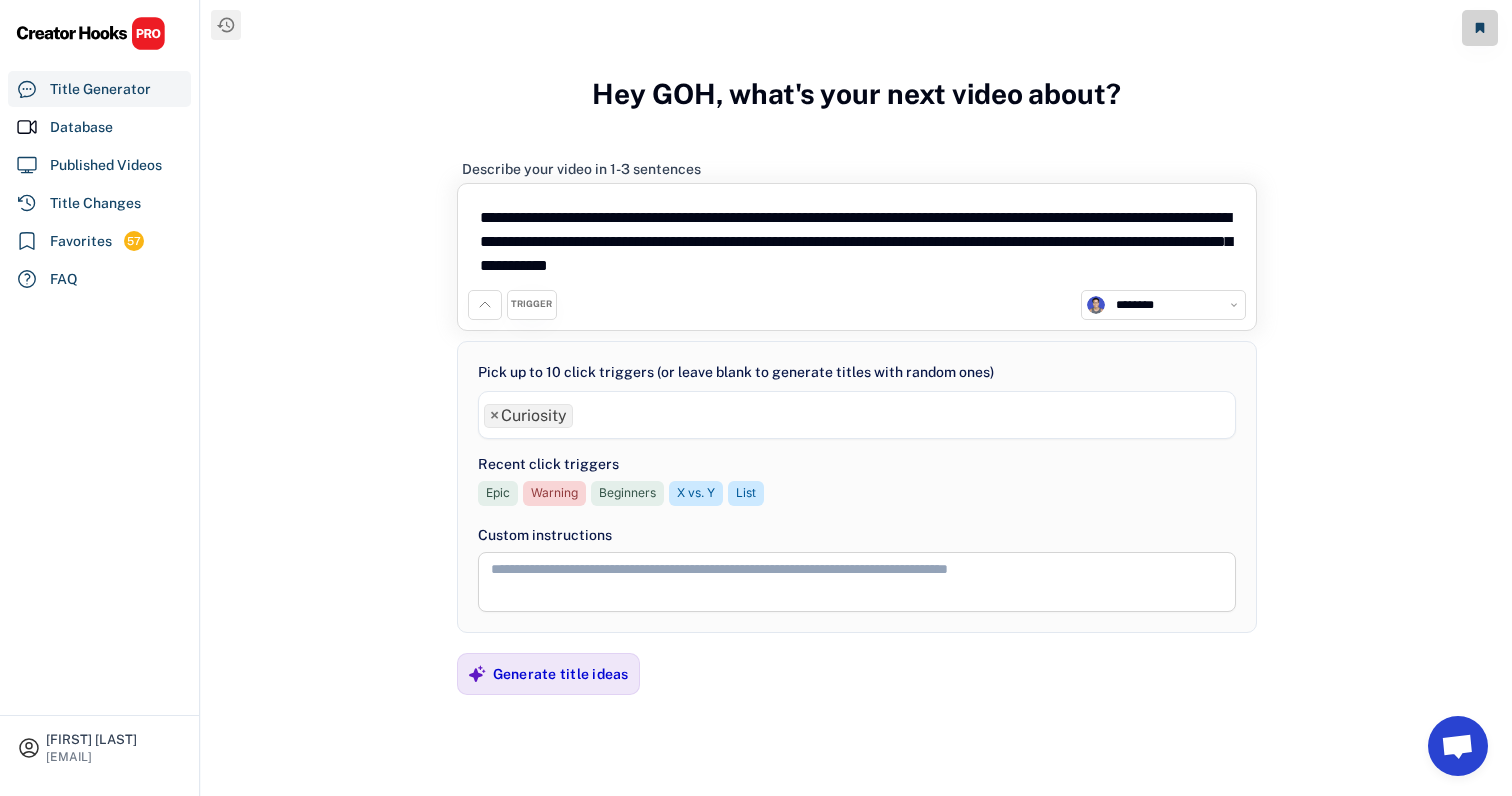 click at bounding box center (857, 582) 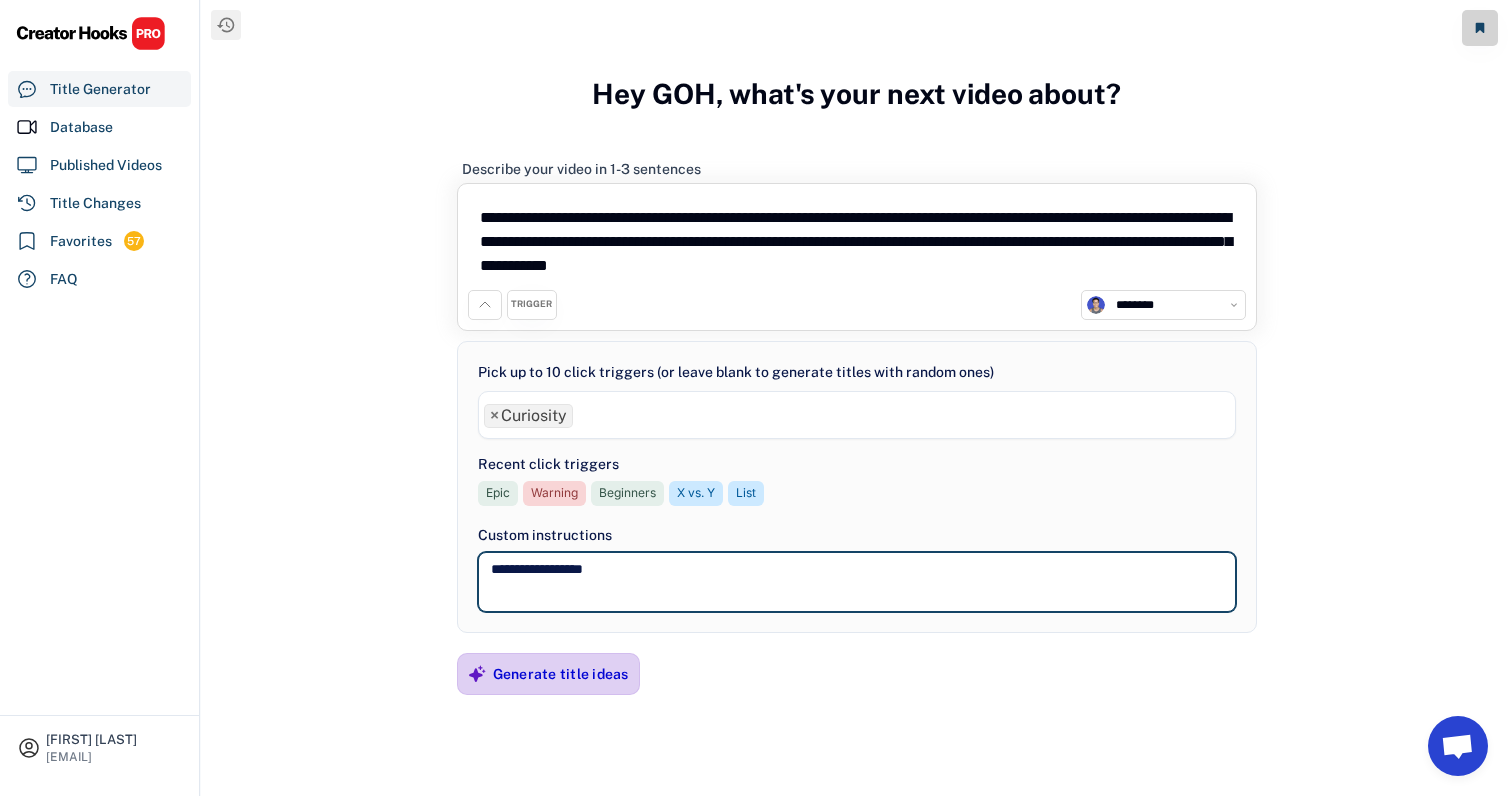 type on "**********" 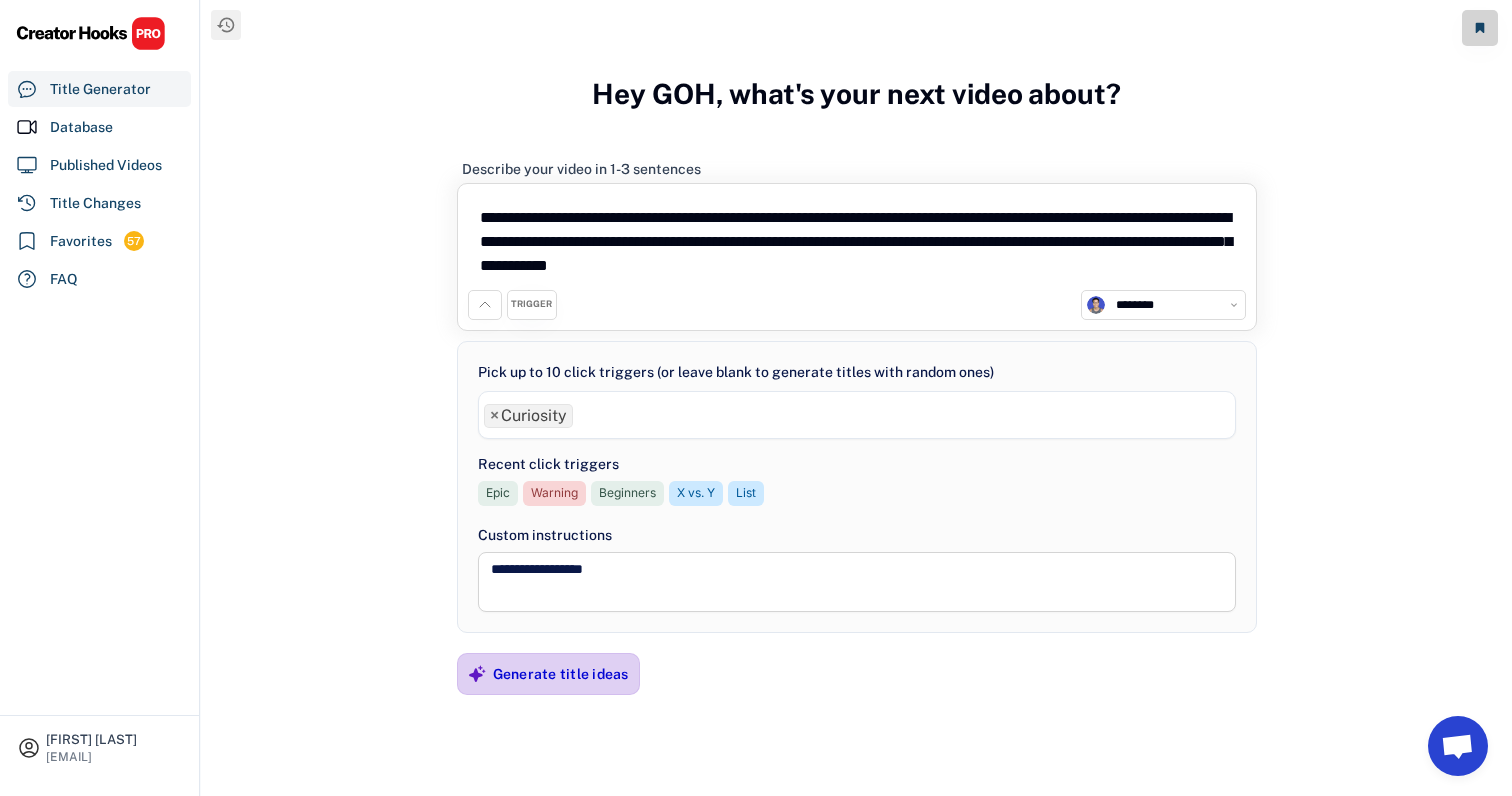 click on "Generate title ideas" at bounding box center (561, 674) 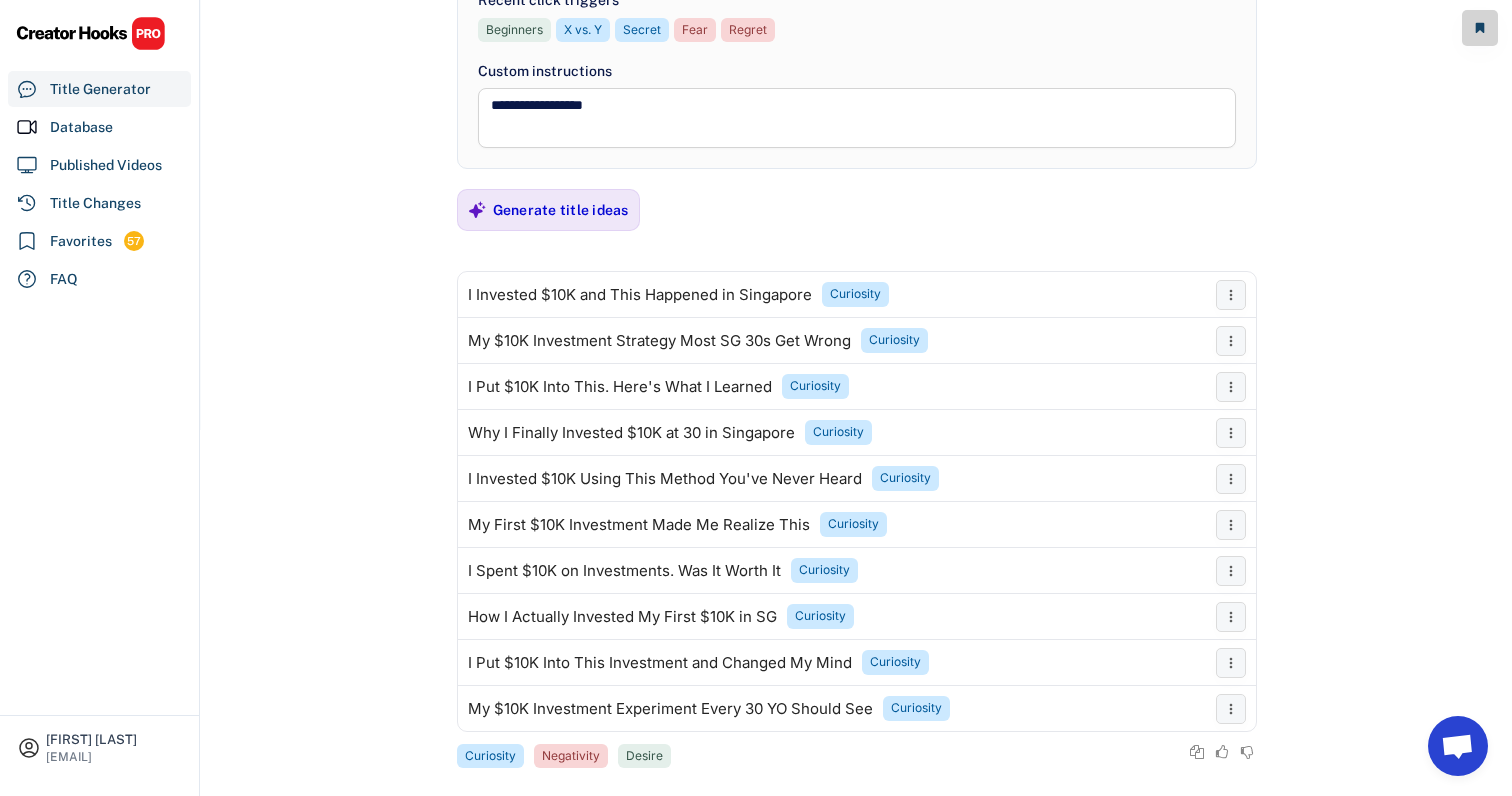 scroll, scrollTop: 390, scrollLeft: 0, axis: vertical 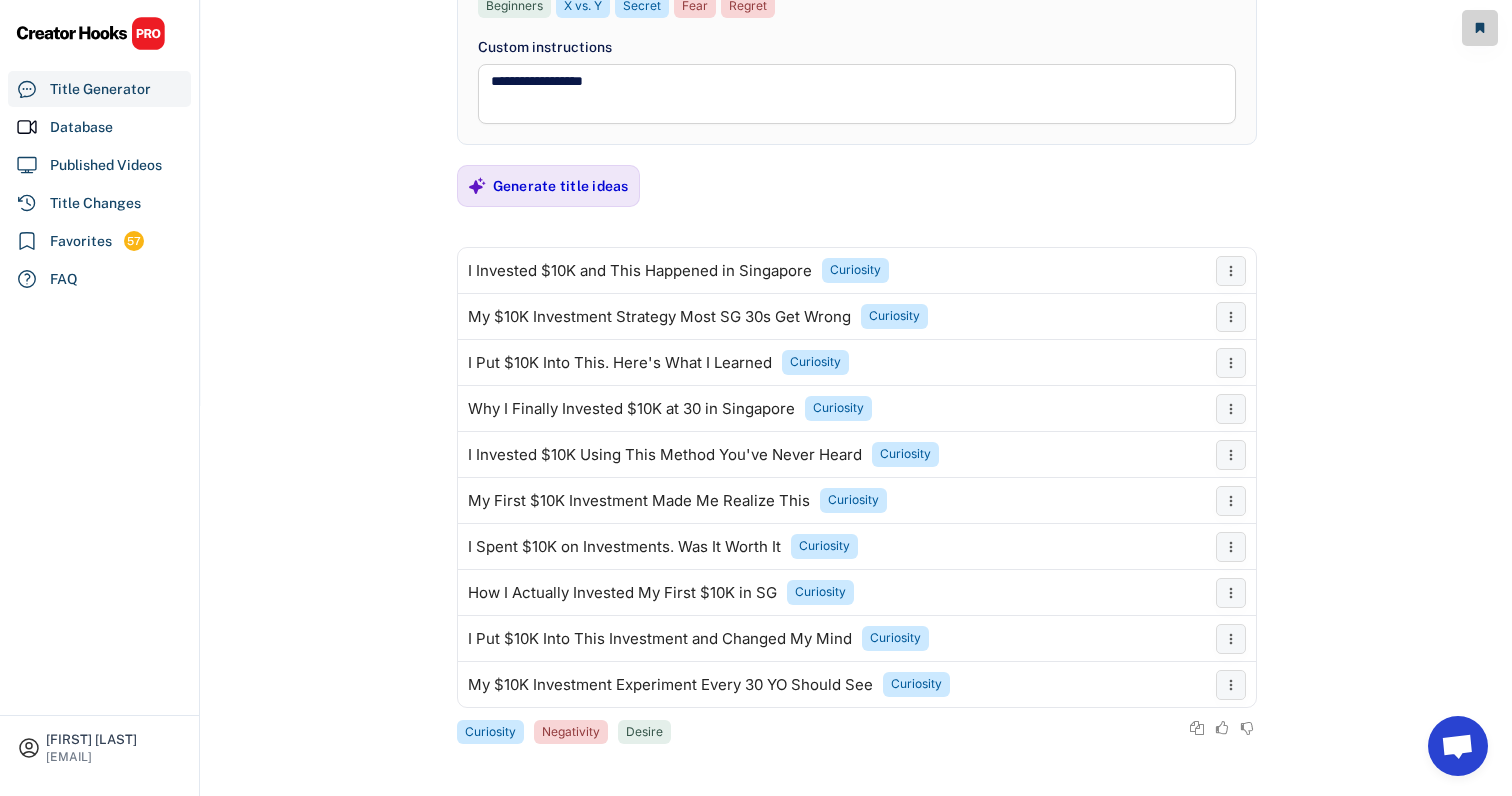 click on "**********" at bounding box center (857, 198) 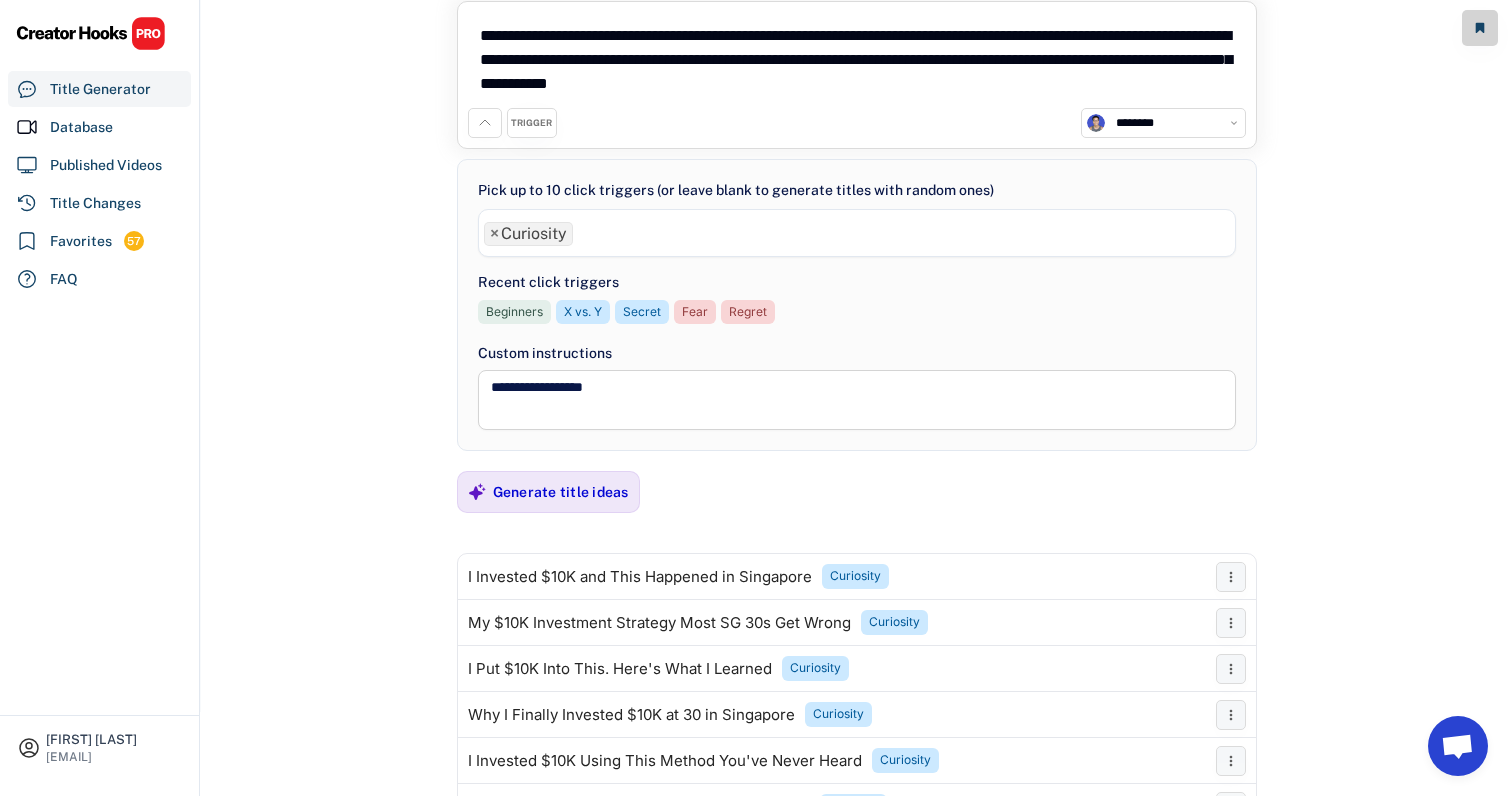 scroll, scrollTop: 65, scrollLeft: 0, axis: vertical 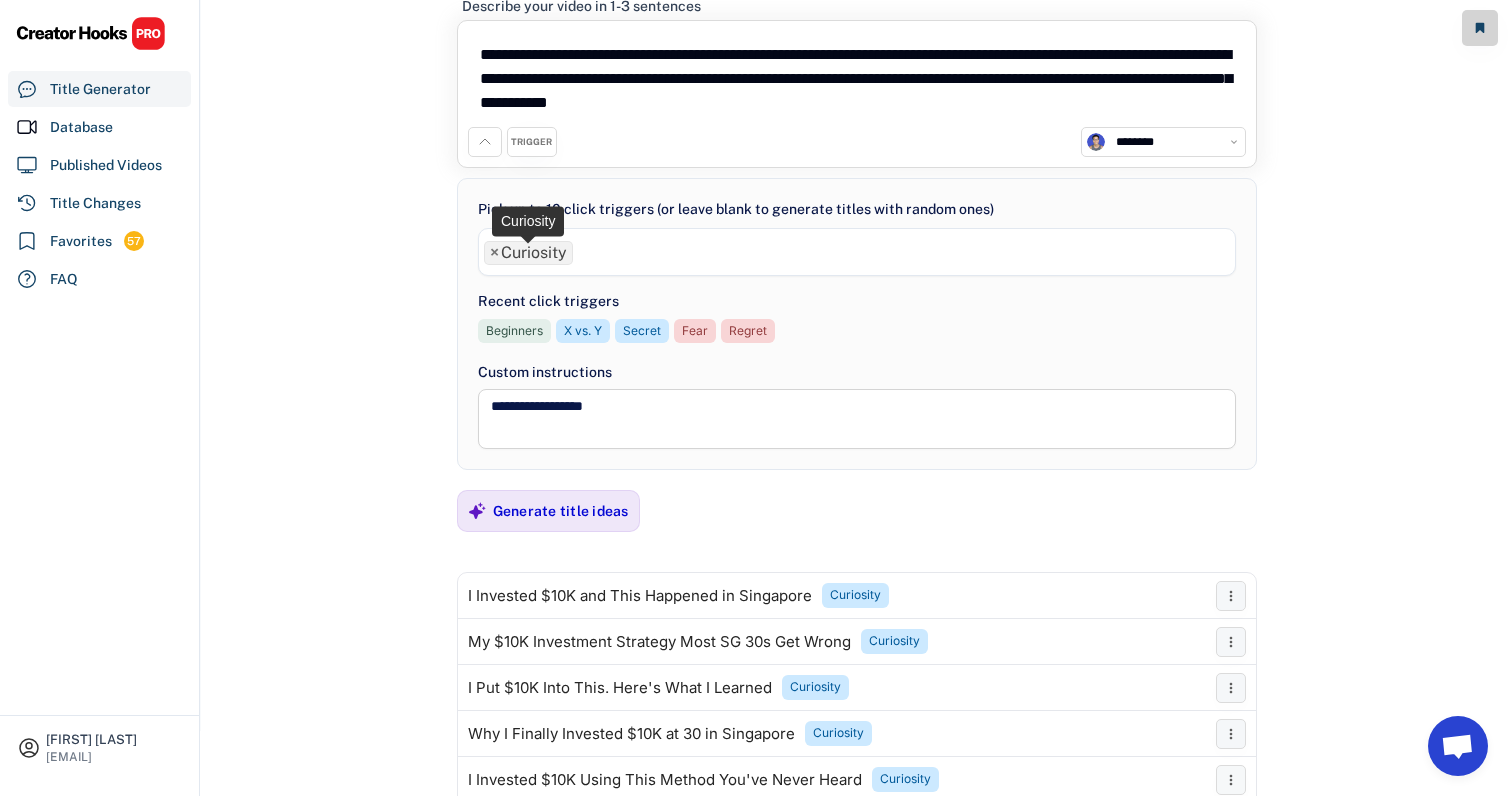 click on "×" at bounding box center (494, 253) 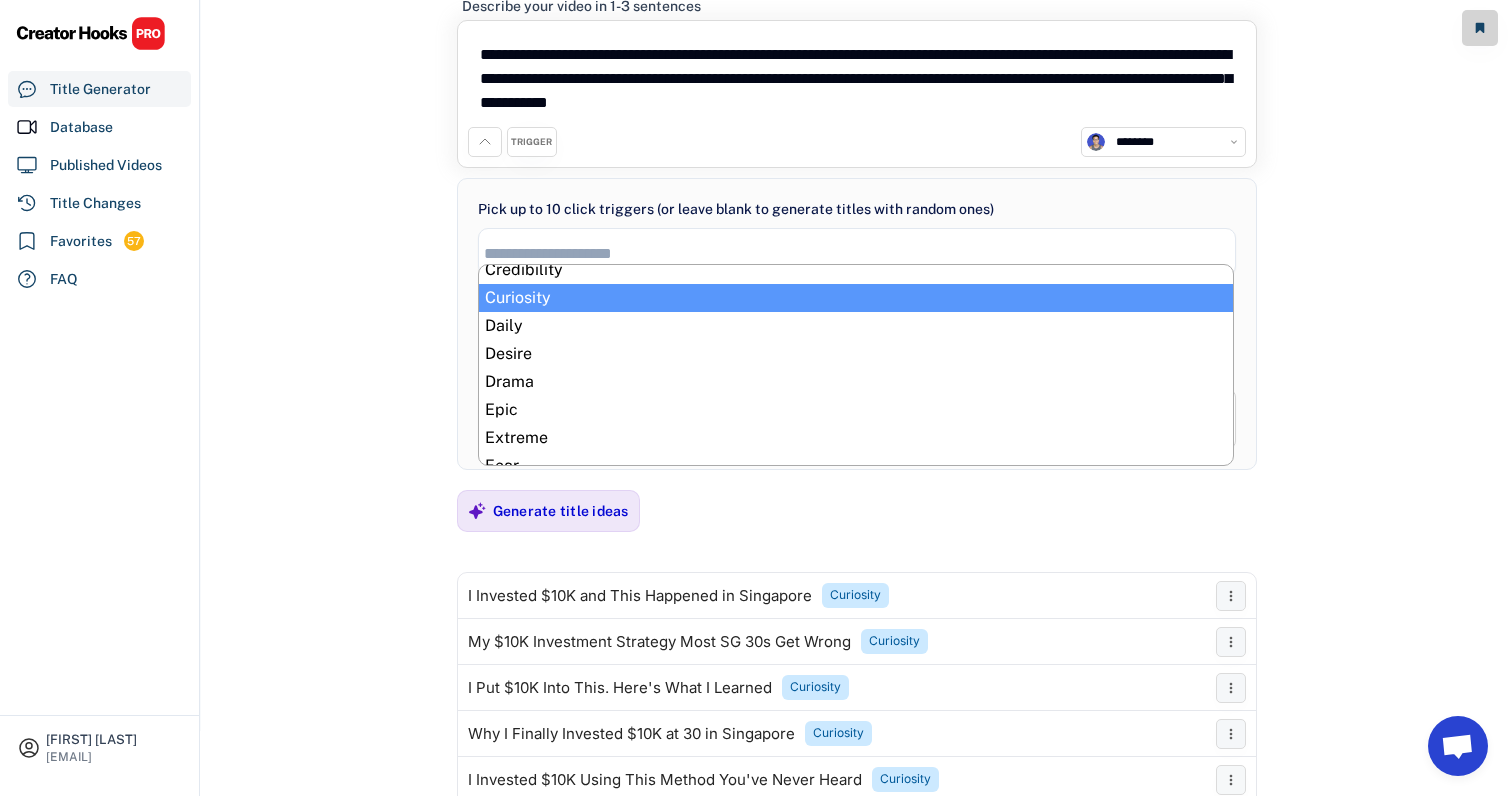 scroll, scrollTop: 263, scrollLeft: 0, axis: vertical 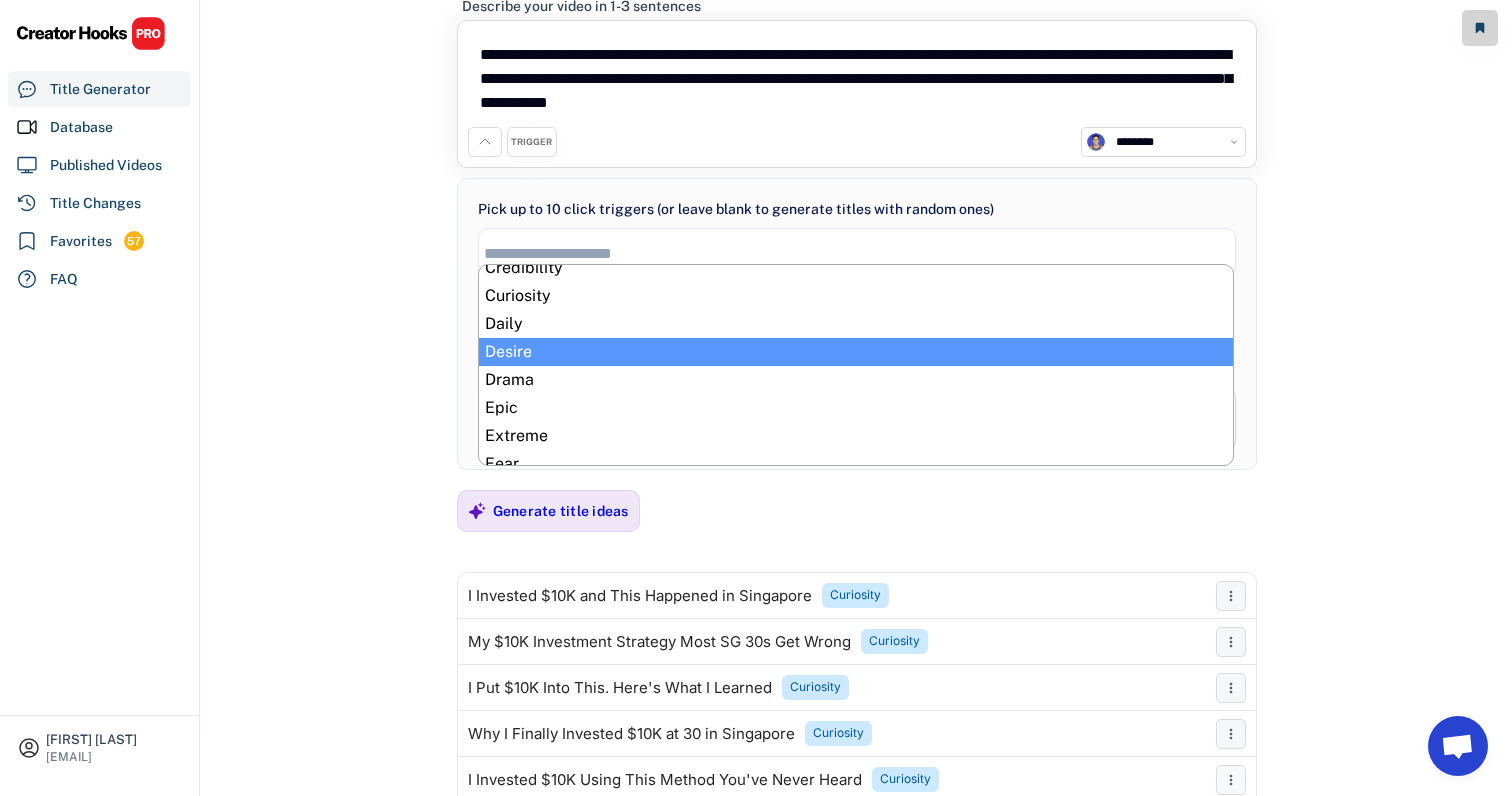 select on "**********" 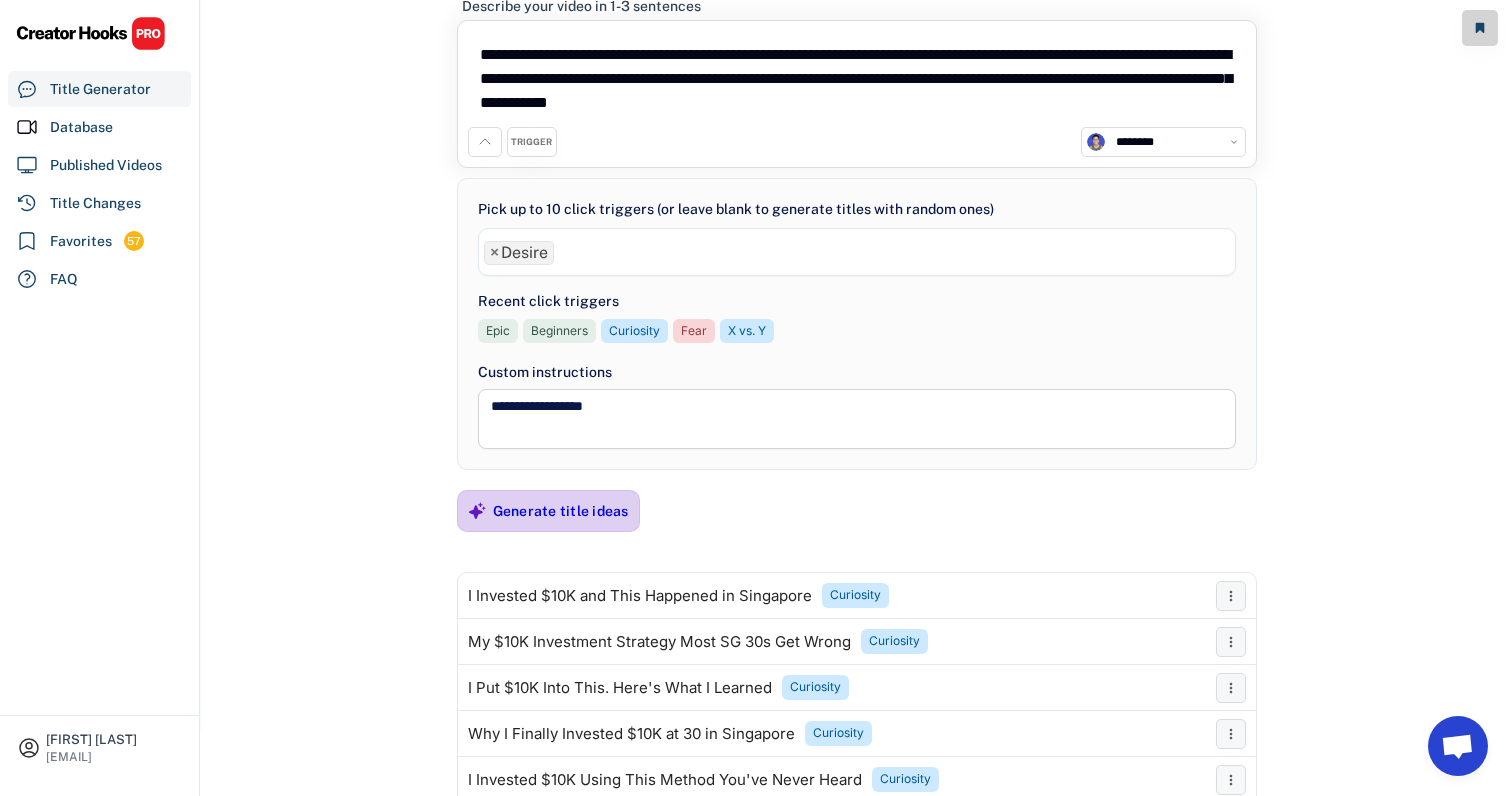 click on "Generate title ideas" at bounding box center [561, 511] 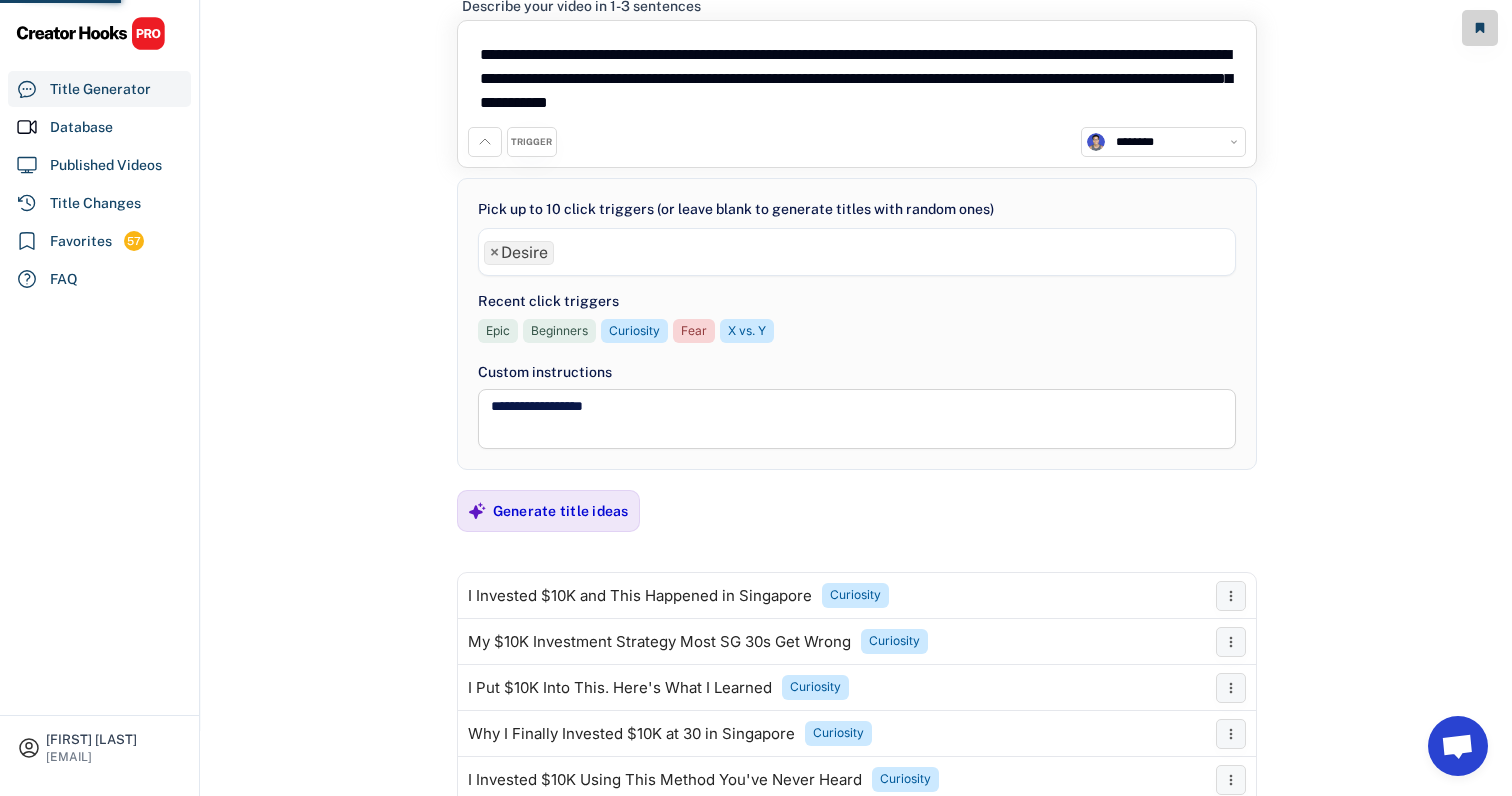 scroll, scrollTop: 0, scrollLeft: 0, axis: both 